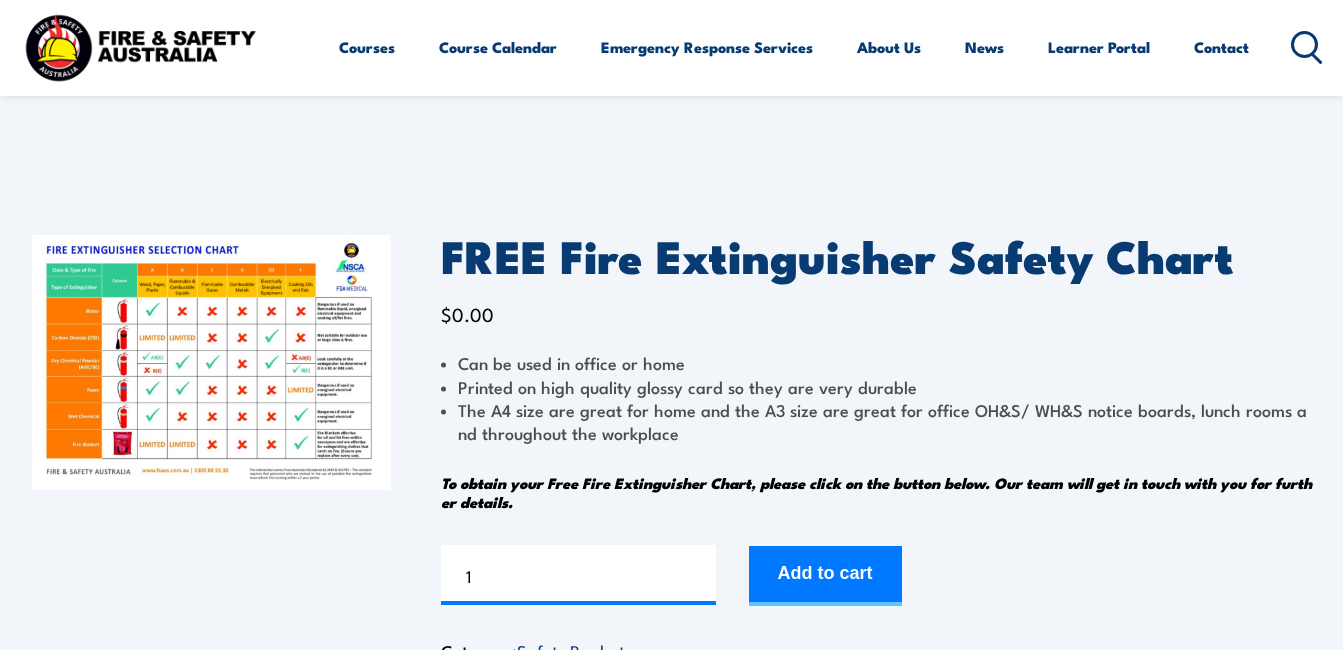 scroll, scrollTop: 0, scrollLeft: 0, axis: both 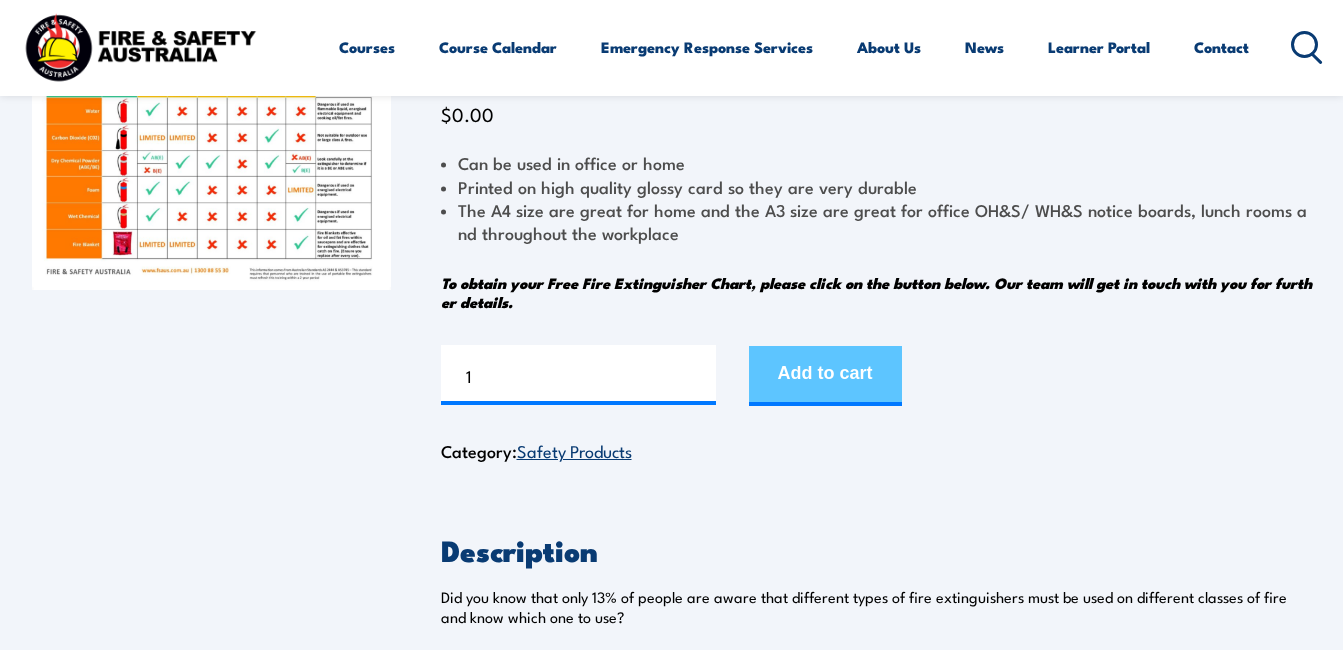 click on "Add to cart" at bounding box center (825, 376) 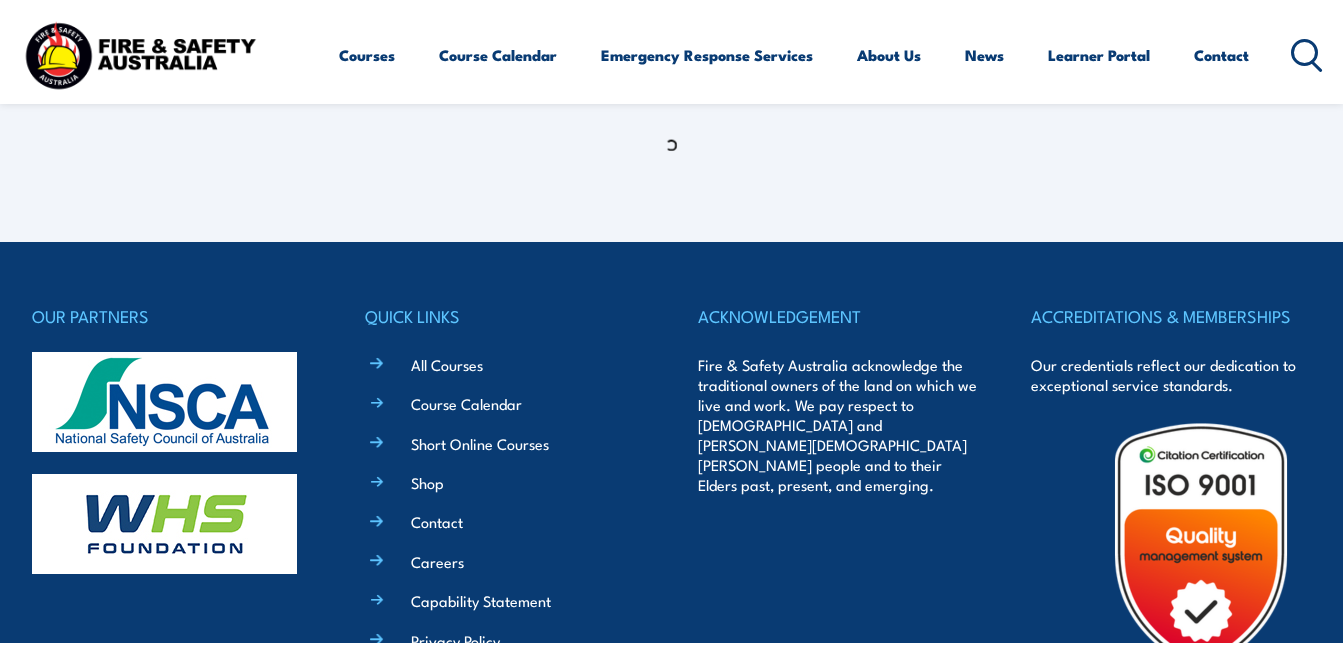 scroll, scrollTop: 0, scrollLeft: 0, axis: both 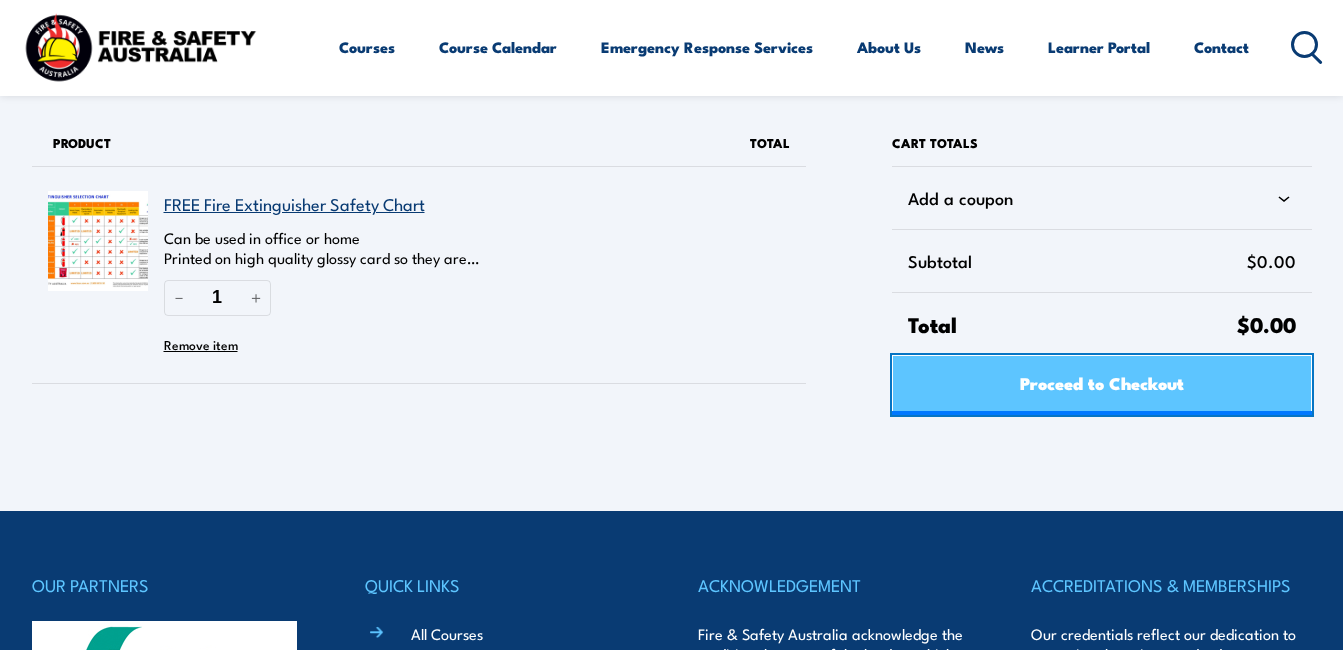 click on "Proceed to Checkout" at bounding box center (1102, 382) 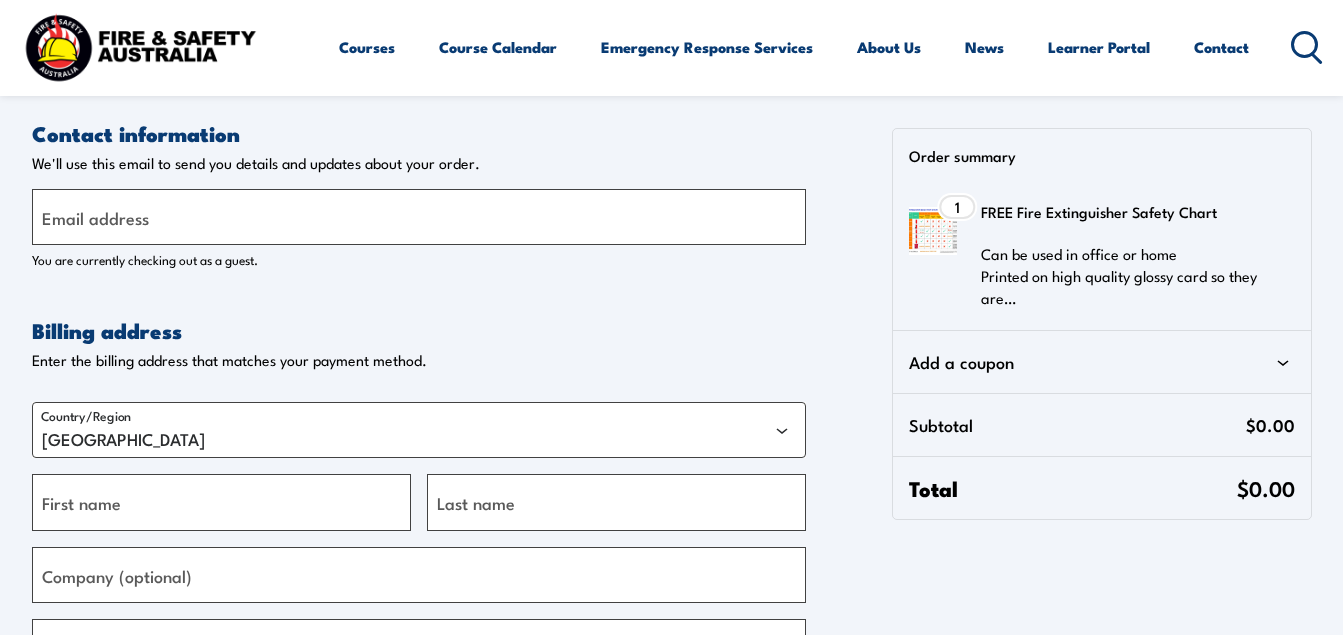 select on "VIC" 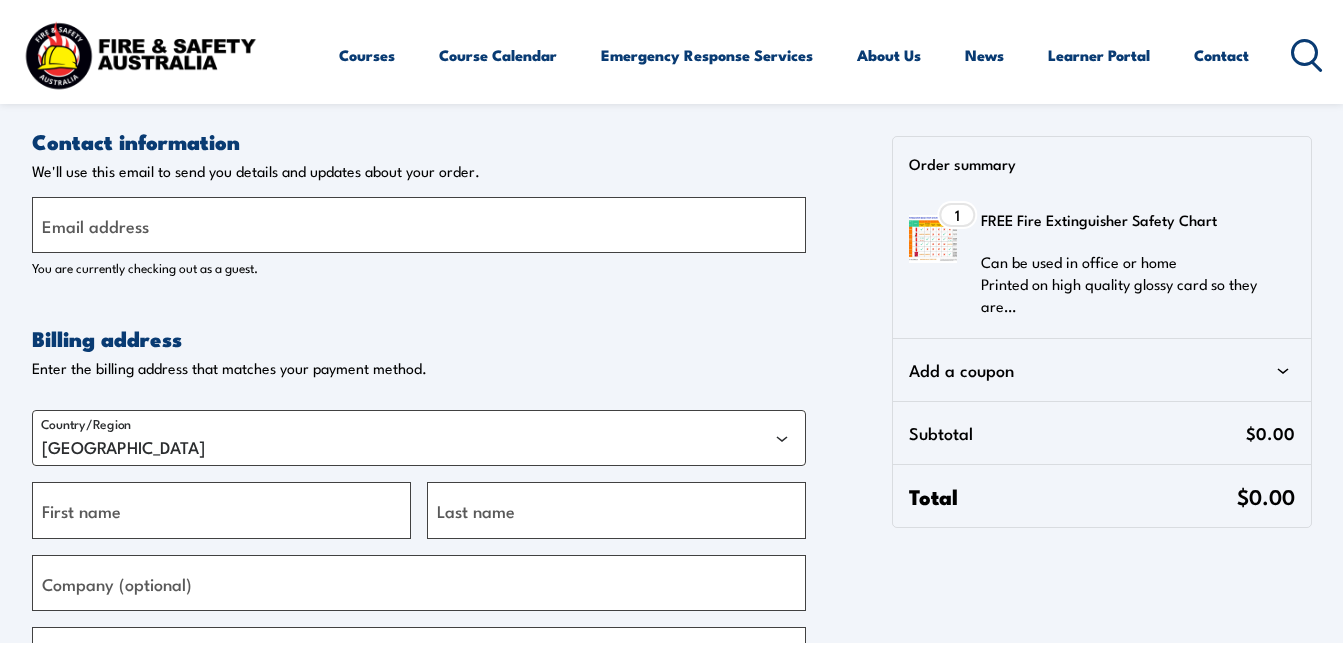 scroll, scrollTop: 0, scrollLeft: 0, axis: both 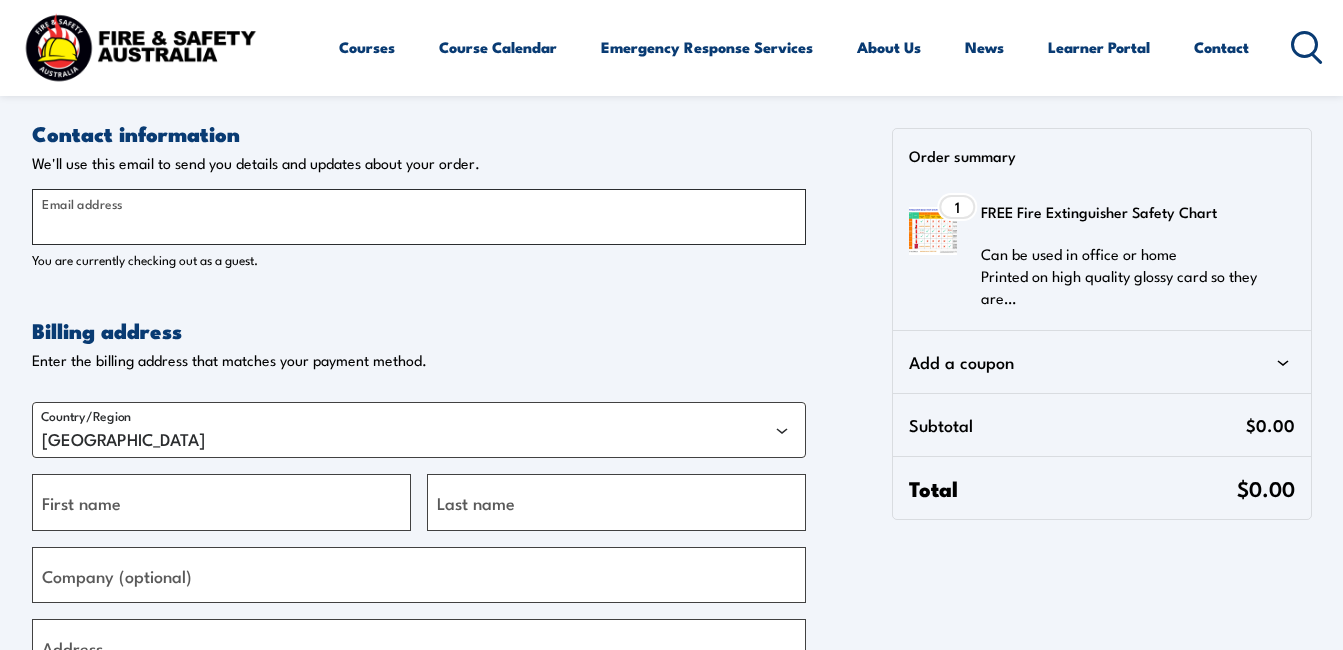 click on "Email address" at bounding box center [419, 217] 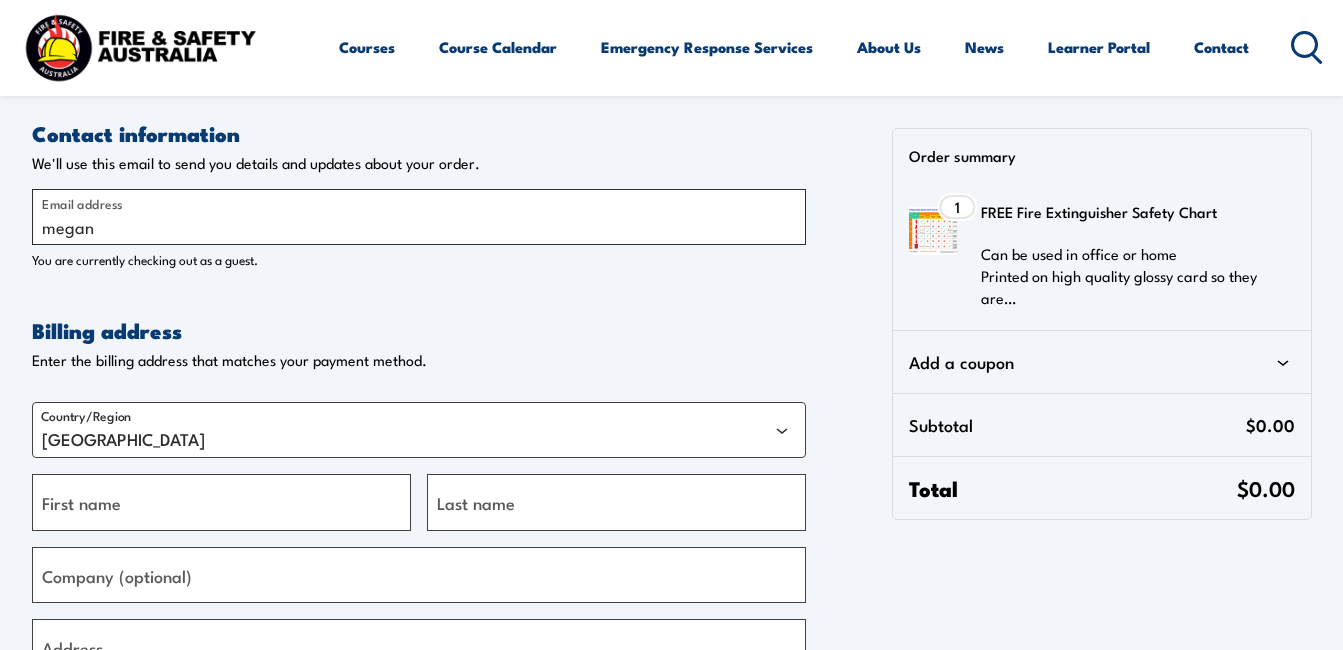 type on "[PERSON_NAME][EMAIL_ADDRESS][PERSON_NAME][DOMAIN_NAME]" 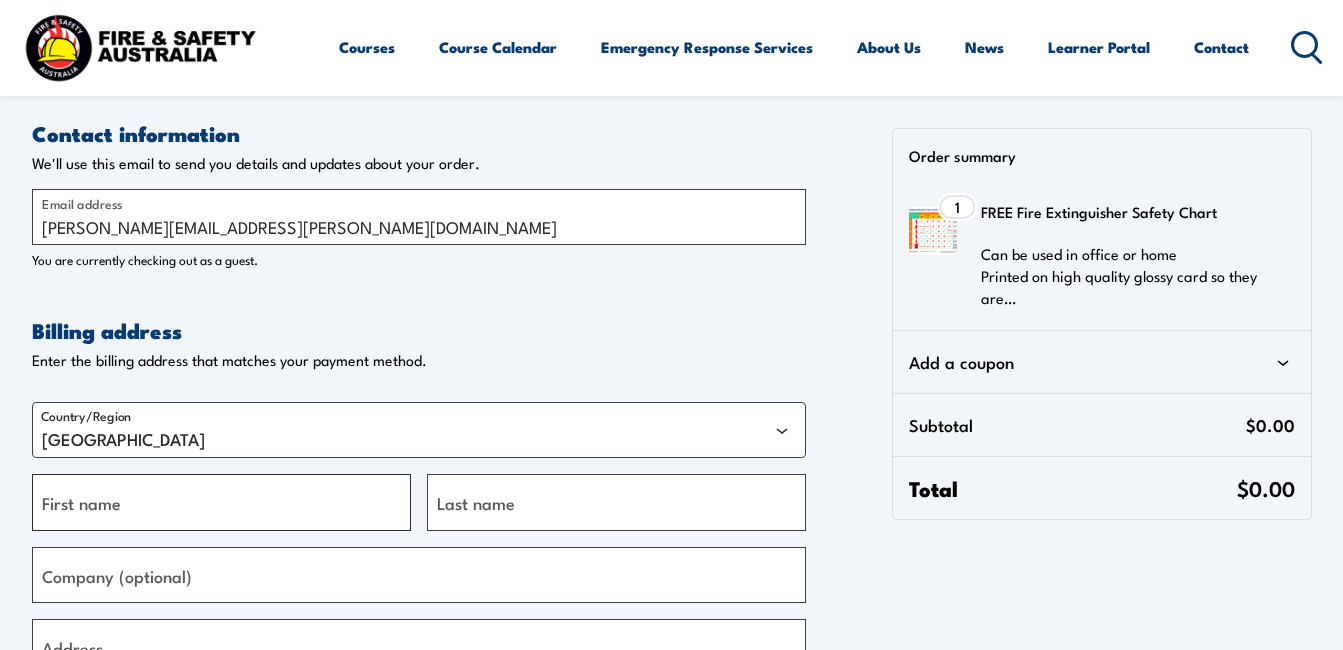 type on "[PERSON_NAME]" 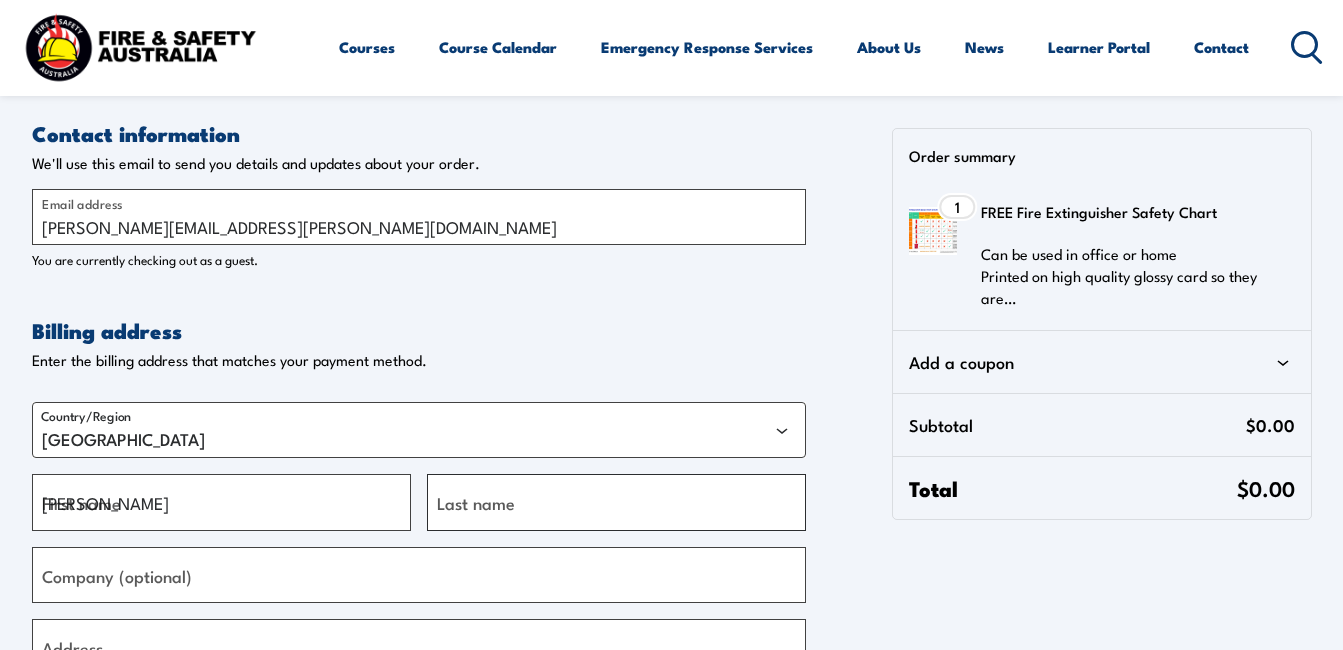 type on "[PERSON_NAME]" 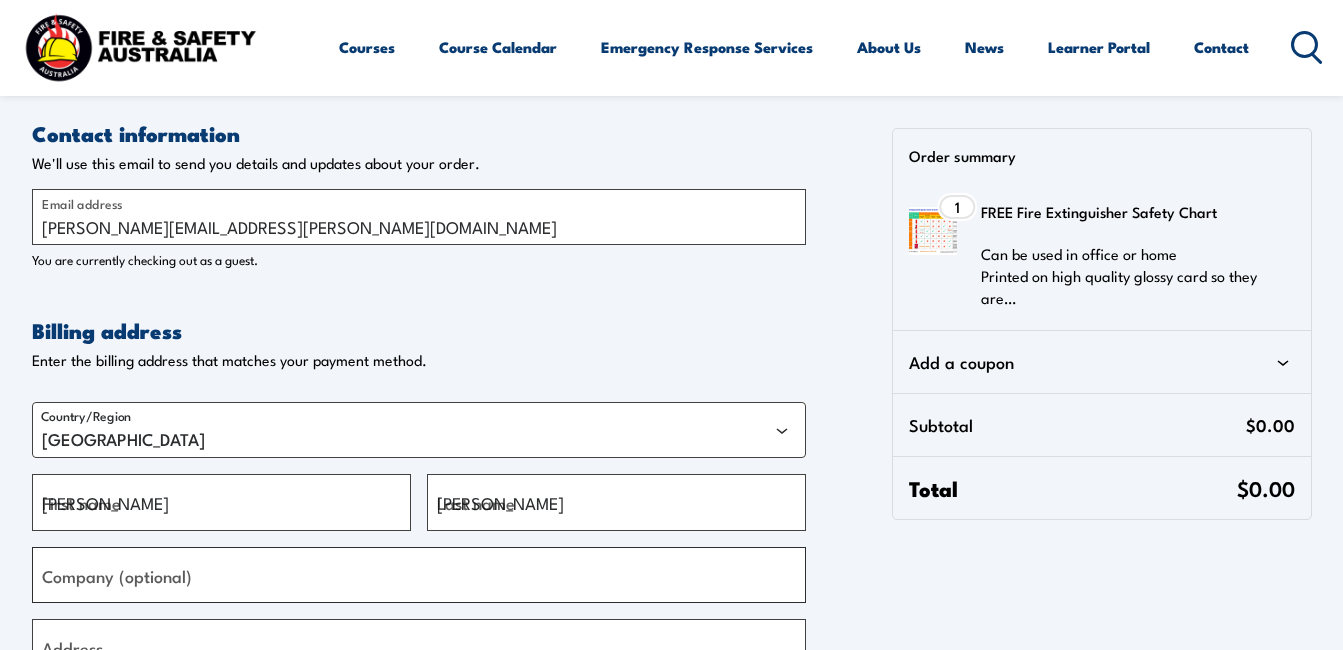 type on "Mining" 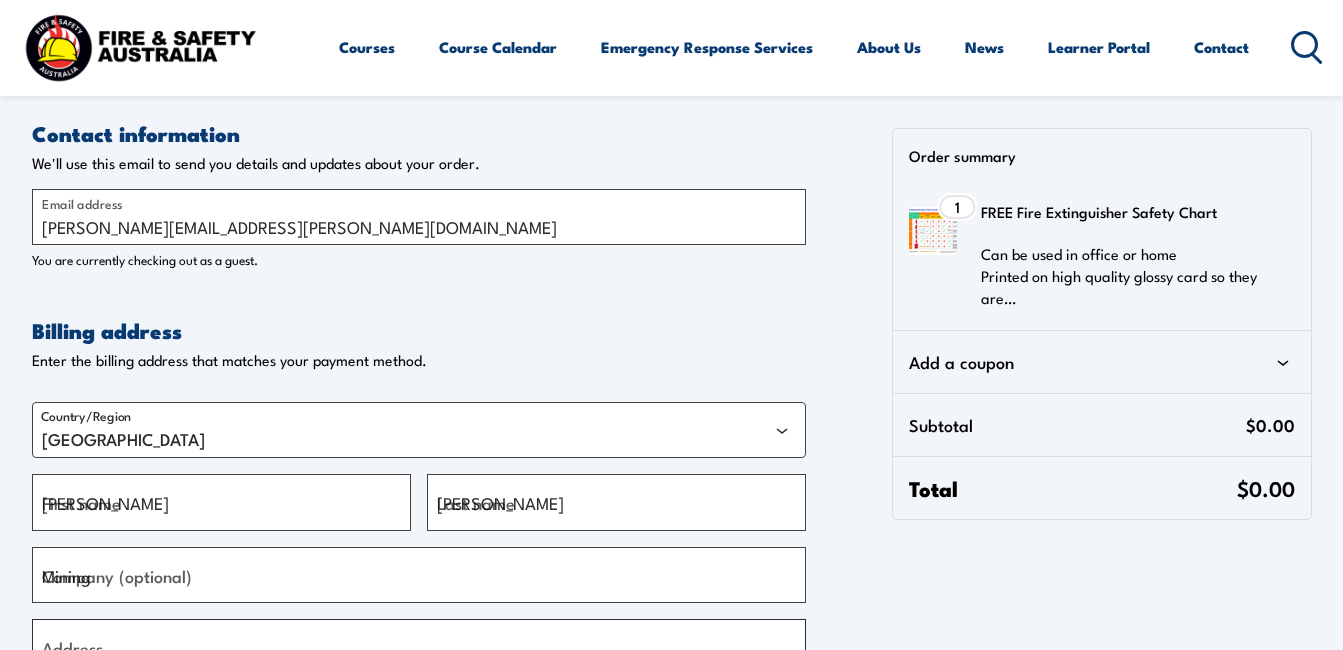 type on "9D, [STREET_ADDRESS][PERSON_NAME]" 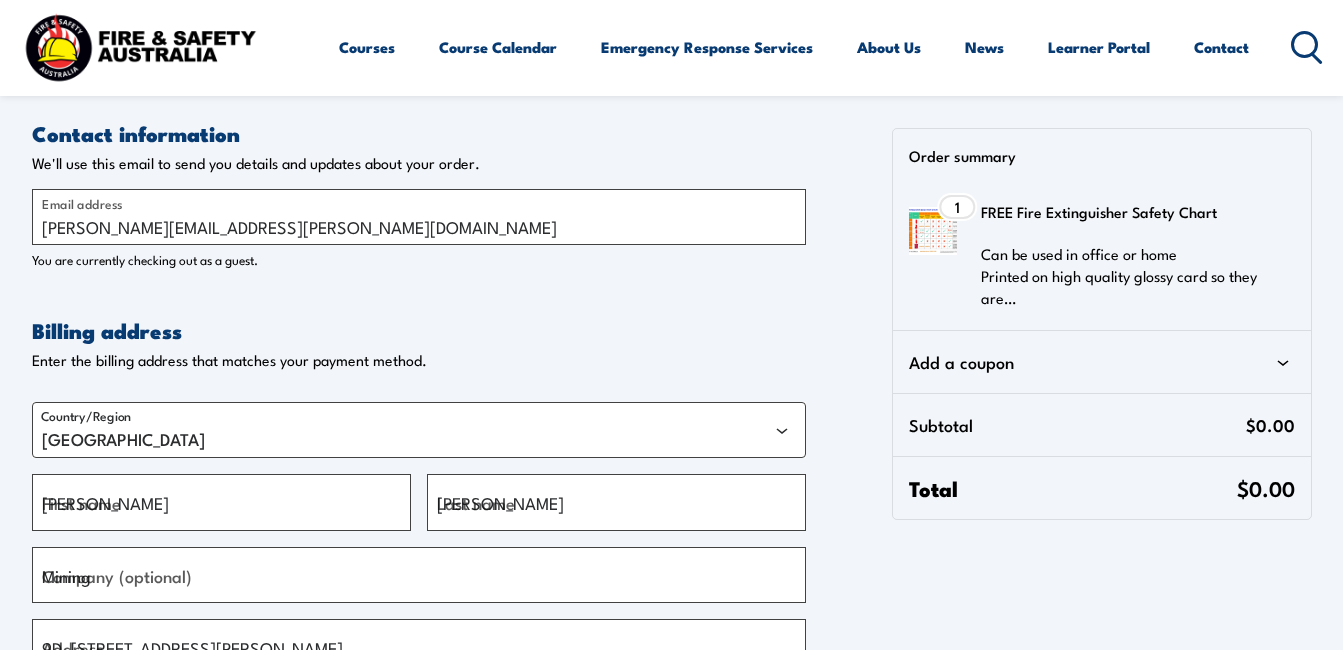 type on "[GEOGRAPHIC_DATA]" 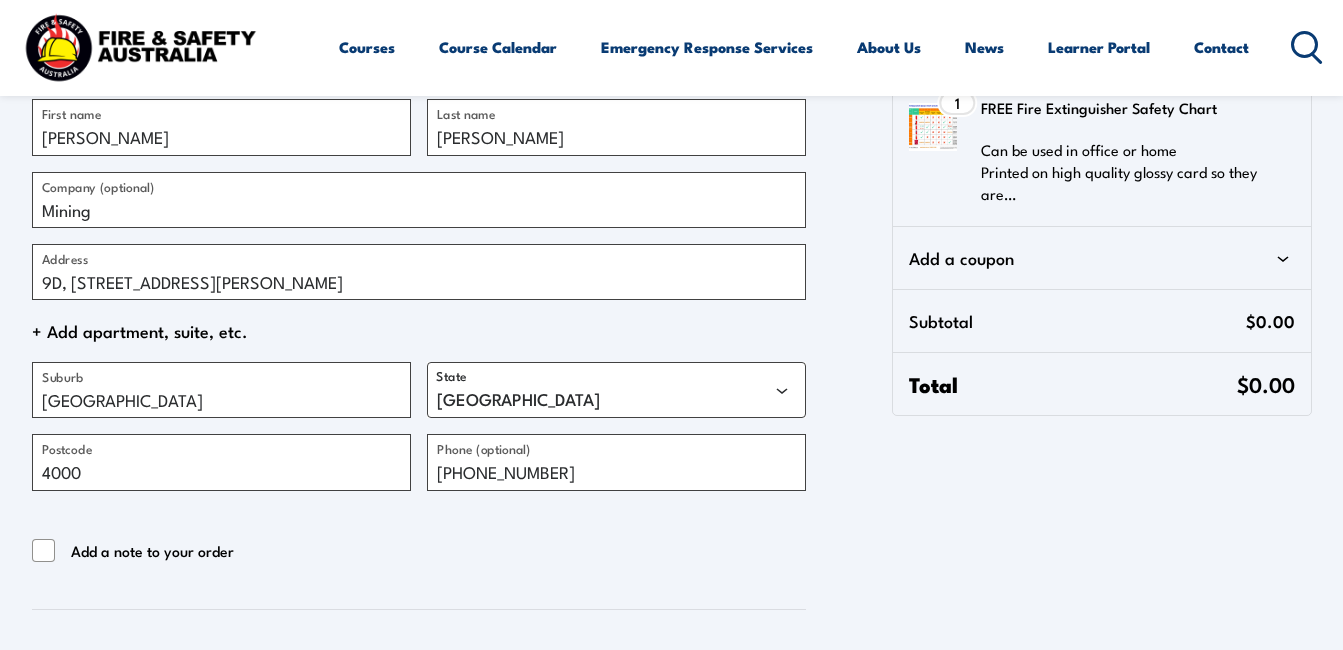 scroll, scrollTop: 400, scrollLeft: 0, axis: vertical 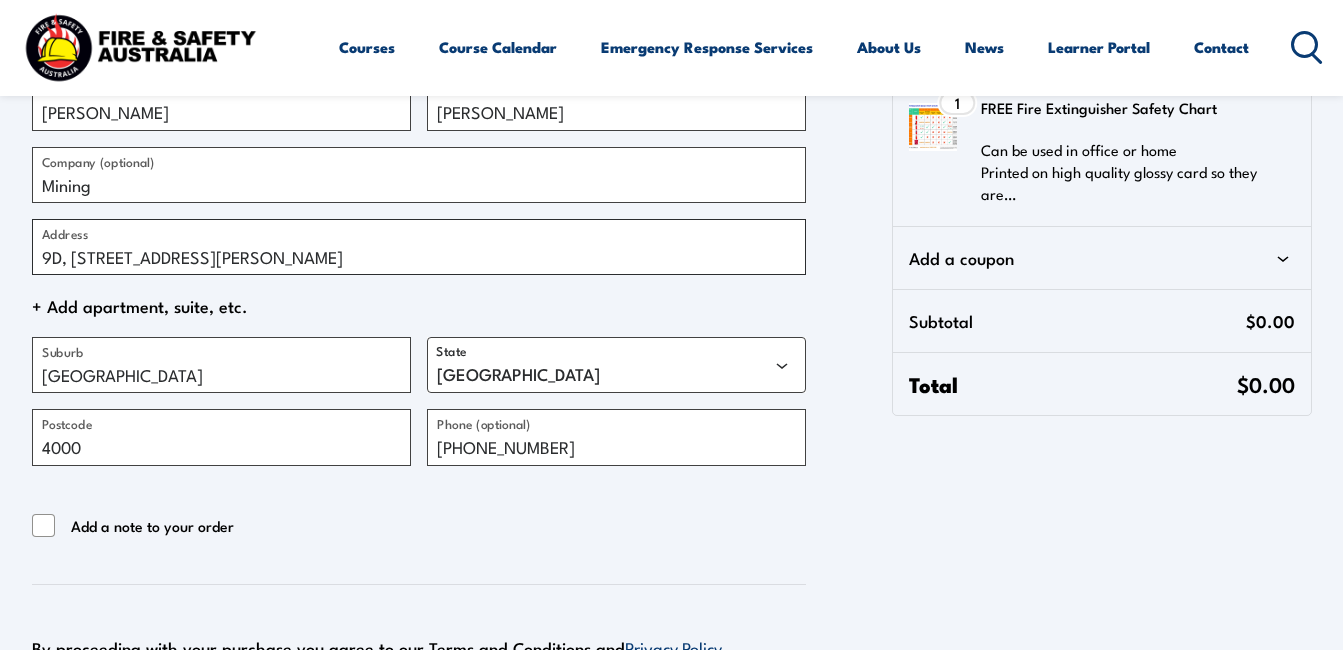 drag, startPoint x: 306, startPoint y: 247, endPoint x: -4, endPoint y: 257, distance: 310.16125 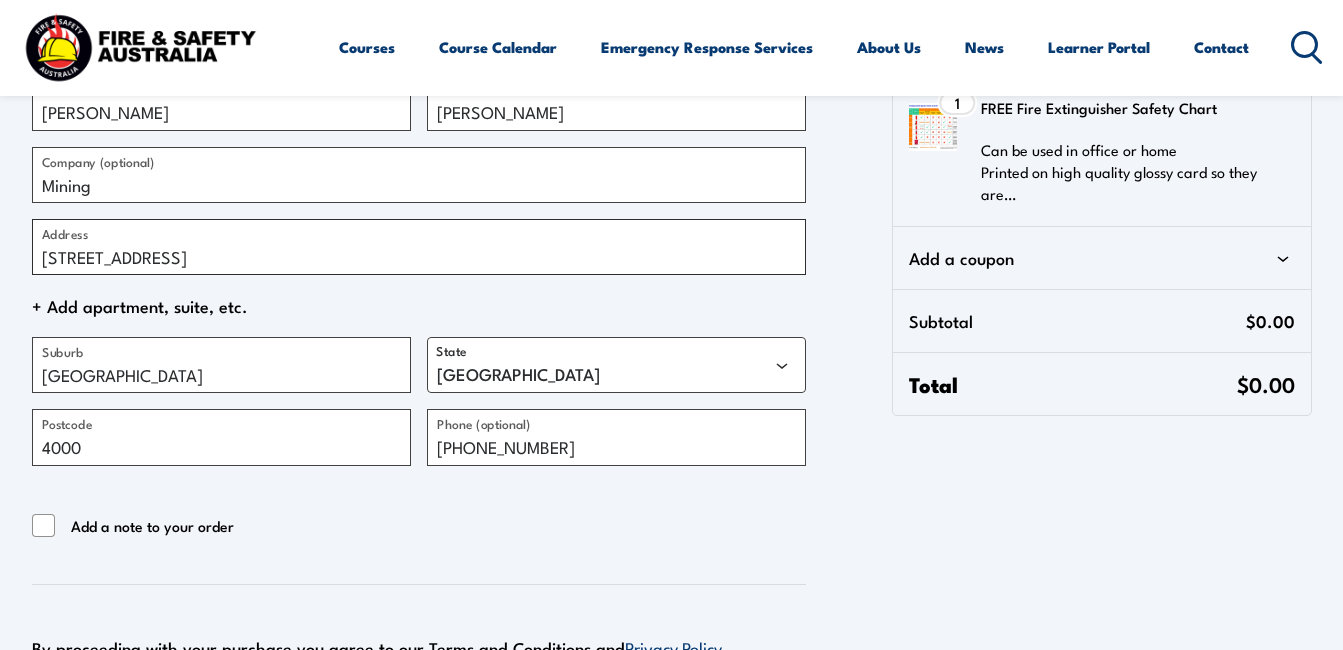 type on "[STREET_ADDRESS]" 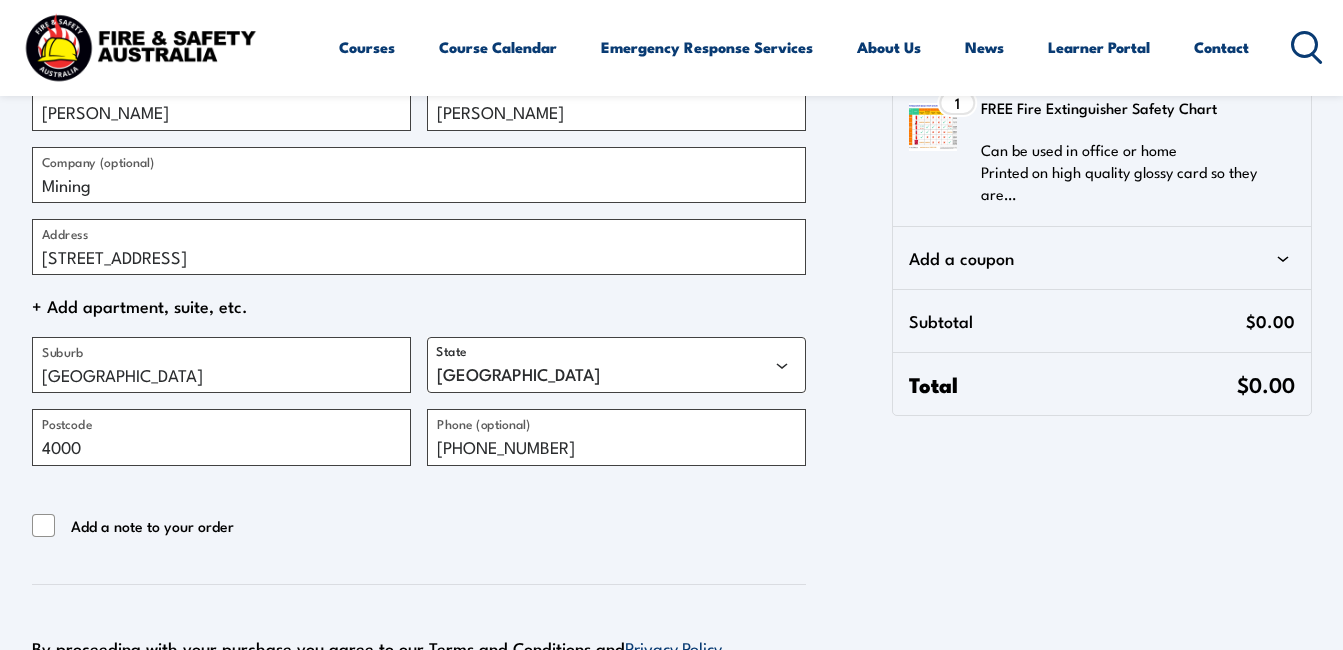click on "Add a note to your order" at bounding box center (419, 527) 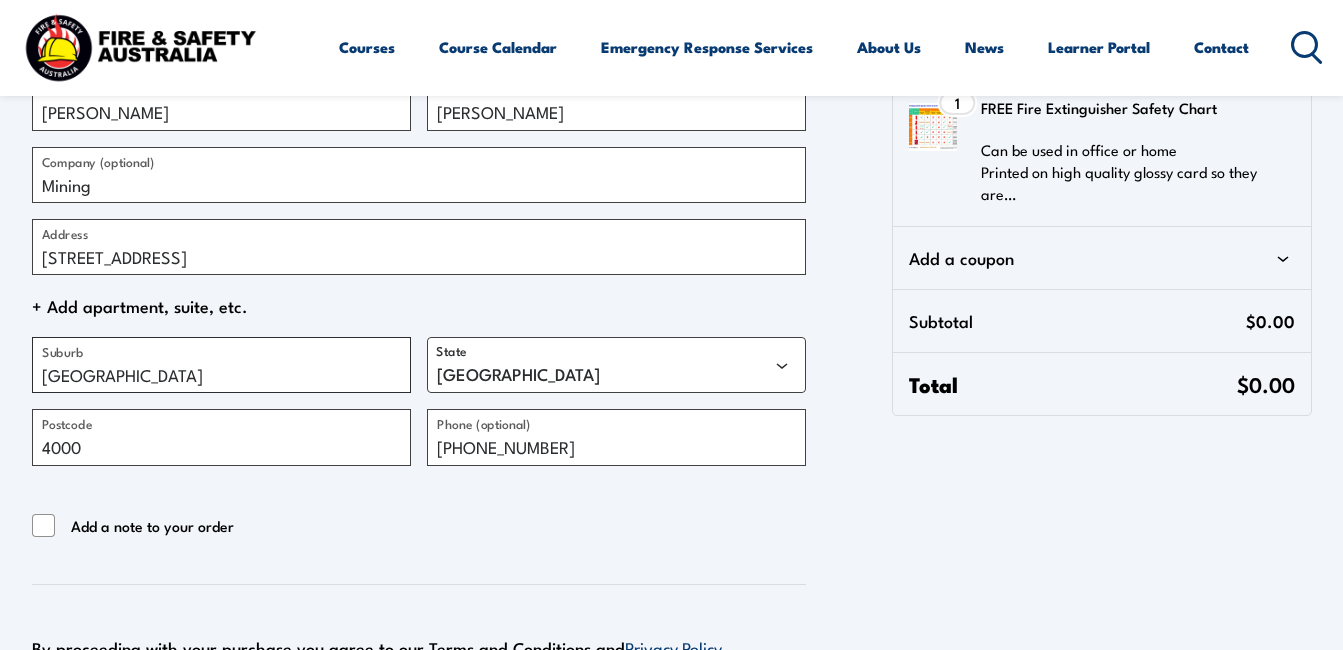 drag, startPoint x: 143, startPoint y: 379, endPoint x: -4, endPoint y: 380, distance: 147.0034 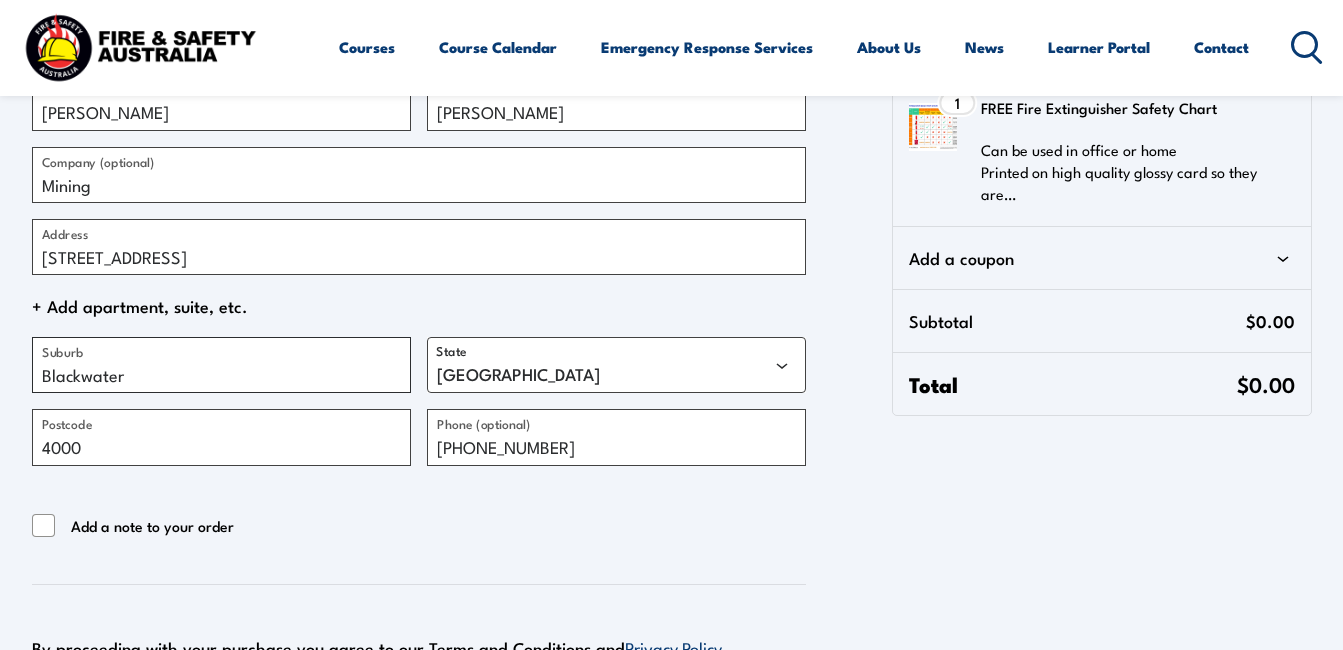 type on "Blackwater" 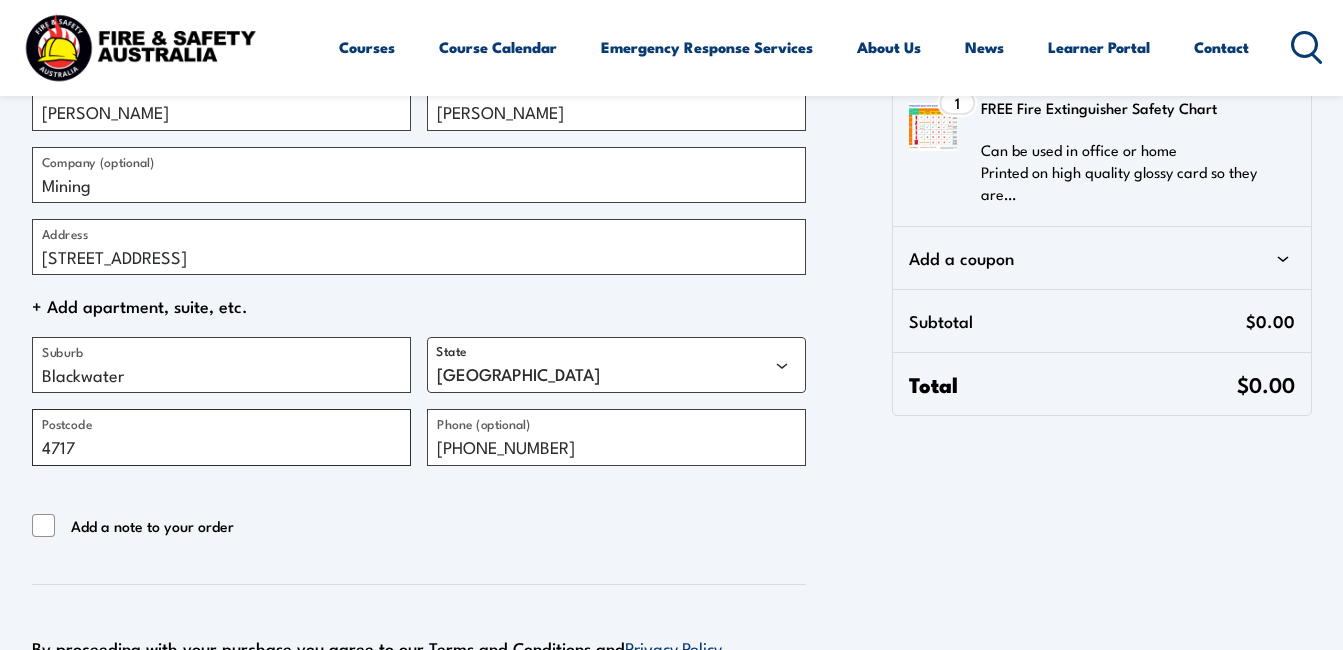 type on "4717" 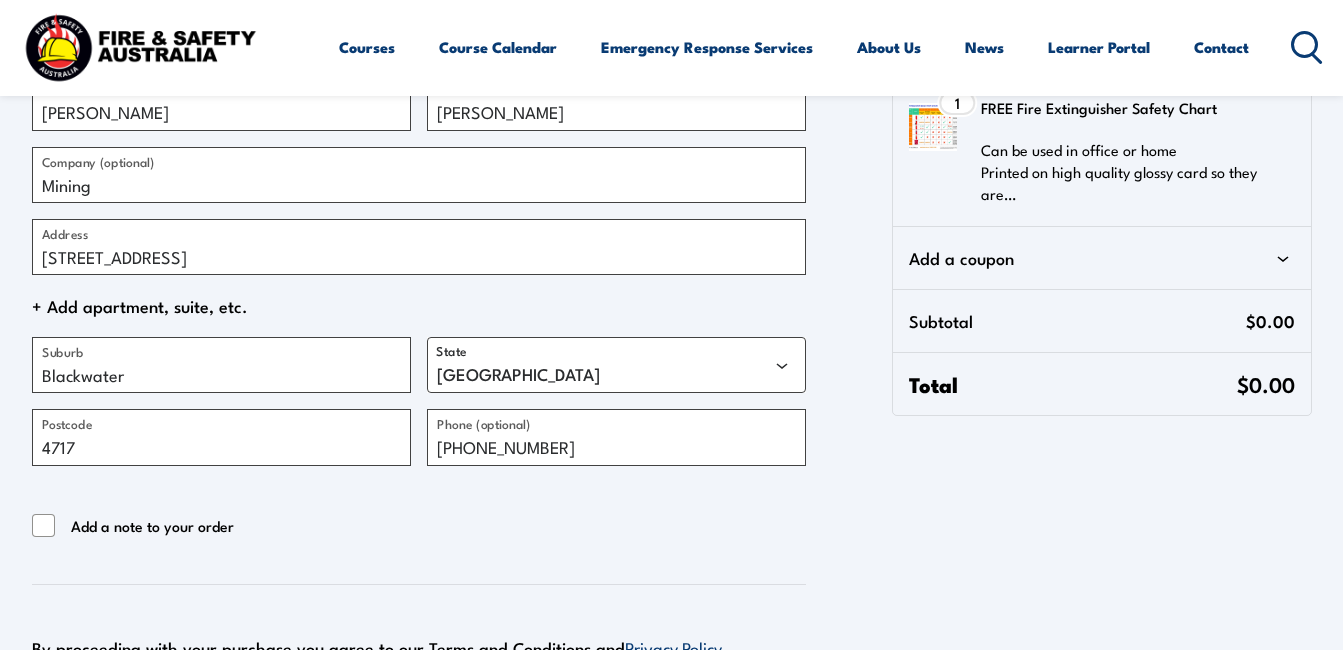 click on "Contact information Contact information We'll use this email to send you details and updates about your order. [PERSON_NAME][EMAIL_ADDRESS][PERSON_NAME][DOMAIN_NAME] Email address You are currently checking out as a guest.
Billing address Billing address Enter the billing address that matches your payment method. [PERSON_NAME] Mining [STREET_ADDRESS] [PHONE_NUMBER] Edit Country/Region [GEOGRAPHIC_DATA] [PERSON_NAME] First name [PERSON_NAME] Last name Mining Company (optional) [STREET_ADDRESS] Address + Add apartment, suite, etc. Blackwater Suburb State [GEOGRAPHIC_DATA] [GEOGRAPHIC_DATA] [GEOGRAPHIC_DATA] [GEOGRAPHIC_DATA] [GEOGRAPHIC_DATA] [GEOGRAPHIC_DATA] [GEOGRAPHIC_DATA] [GEOGRAPHIC_DATA] 4717 Postcode [PHONE_NUMBER] Phone (optional)
Add a note to your order
By proceeding with your purchase you agree to our Terms and Conditions and  Privacy Policy
Return to Cart Place Order" at bounding box center [419, 245] 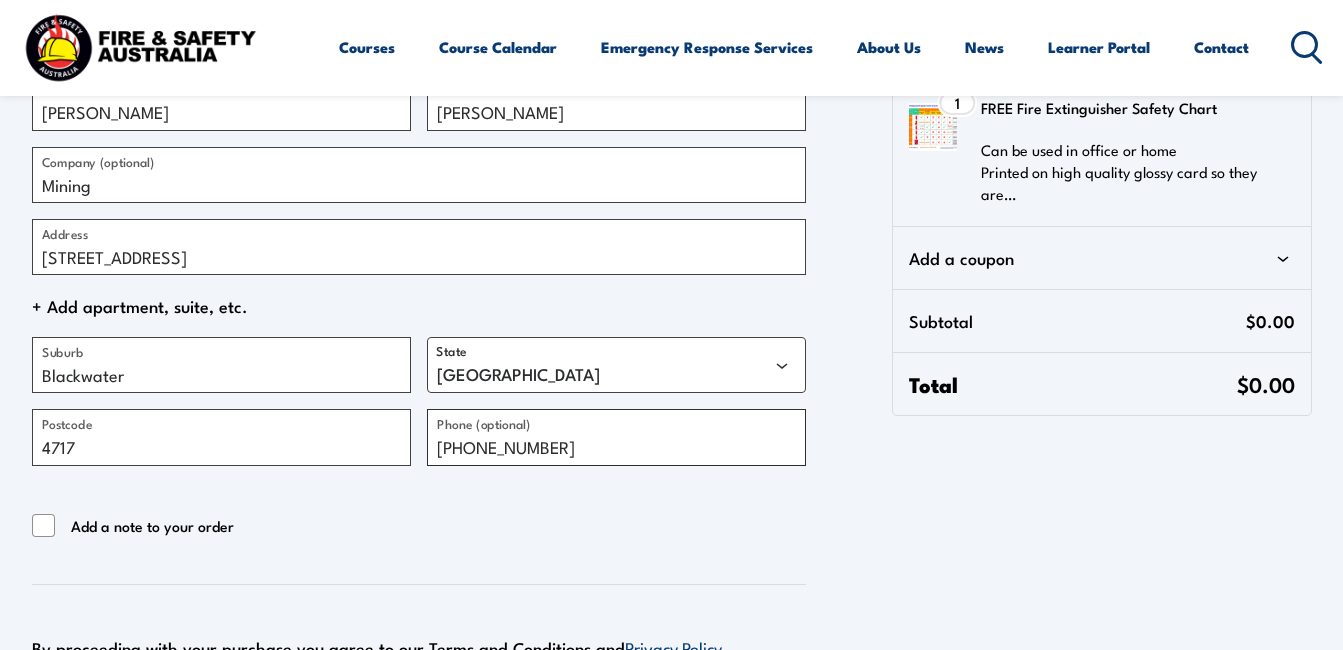 drag, startPoint x: 577, startPoint y: 445, endPoint x: 255, endPoint y: 441, distance: 322.02484 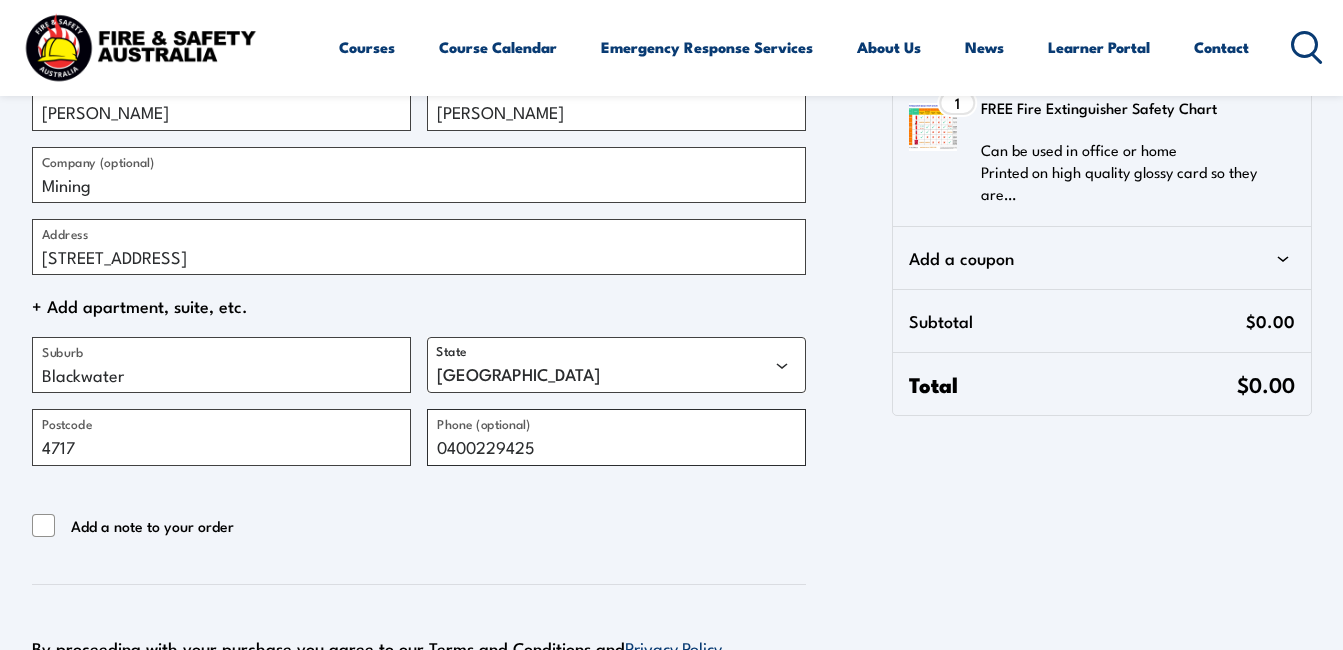 type on "0400229425" 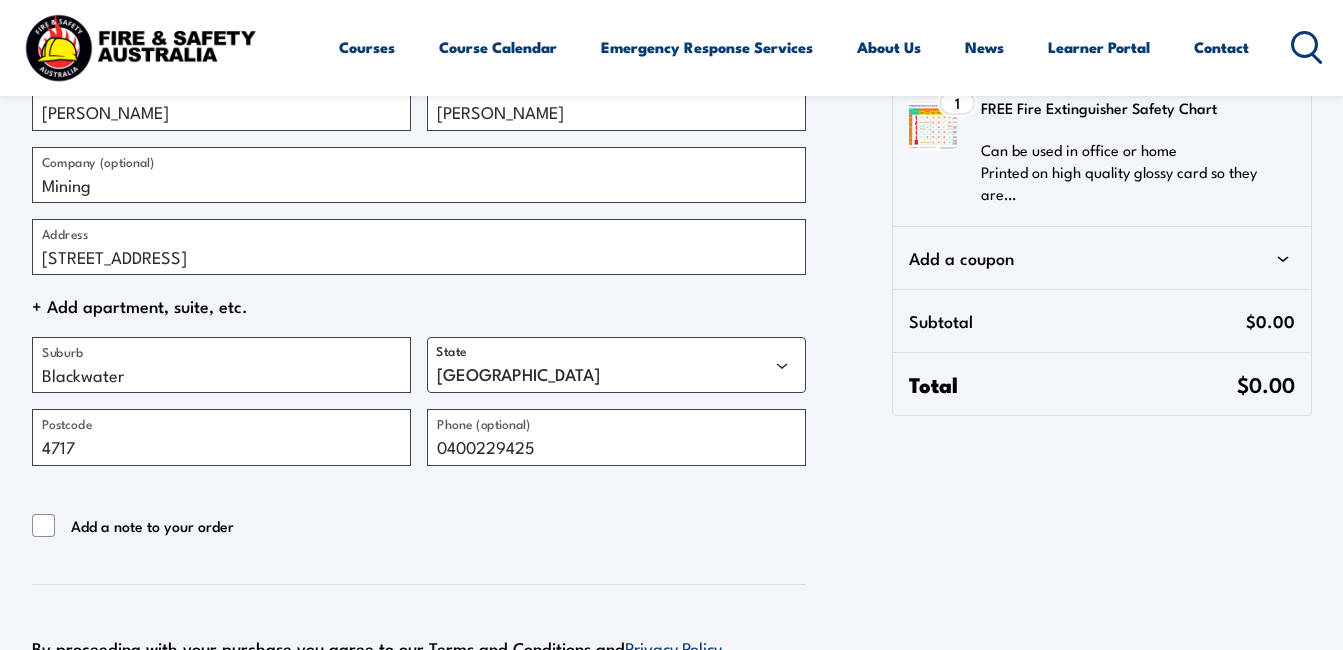 click on "Add a note to your order" at bounding box center [419, 527] 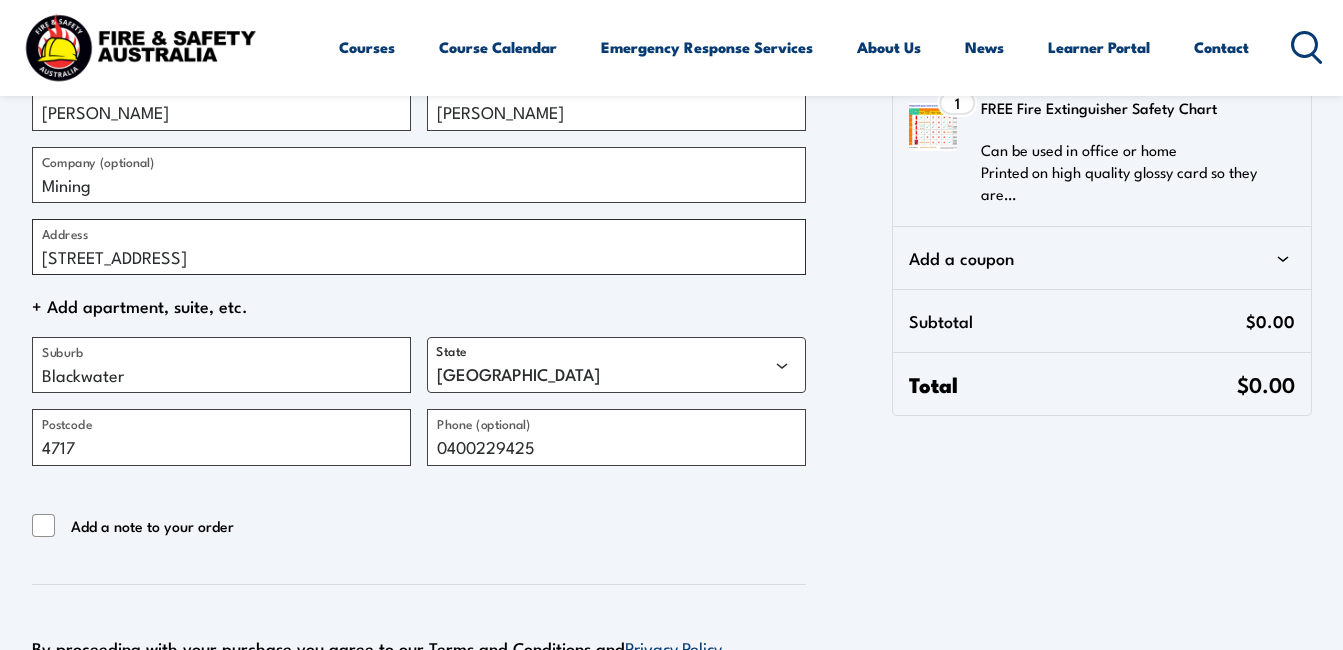 click on "[STREET_ADDRESS]" at bounding box center (419, 247) 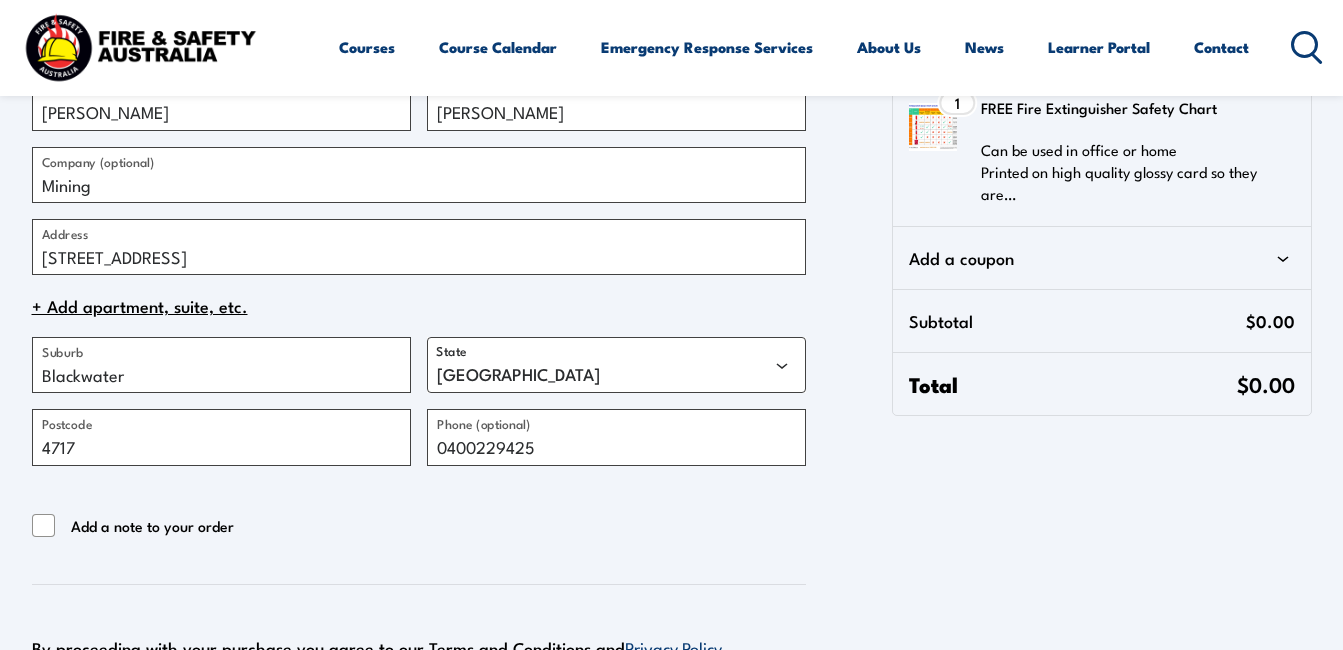click on "State [GEOGRAPHIC_DATA] [GEOGRAPHIC_DATA] [GEOGRAPHIC_DATA] [GEOGRAPHIC_DATA] [GEOGRAPHIC_DATA] [GEOGRAPHIC_DATA] [GEOGRAPHIC_DATA] [GEOGRAPHIC_DATA]" at bounding box center (616, 357) 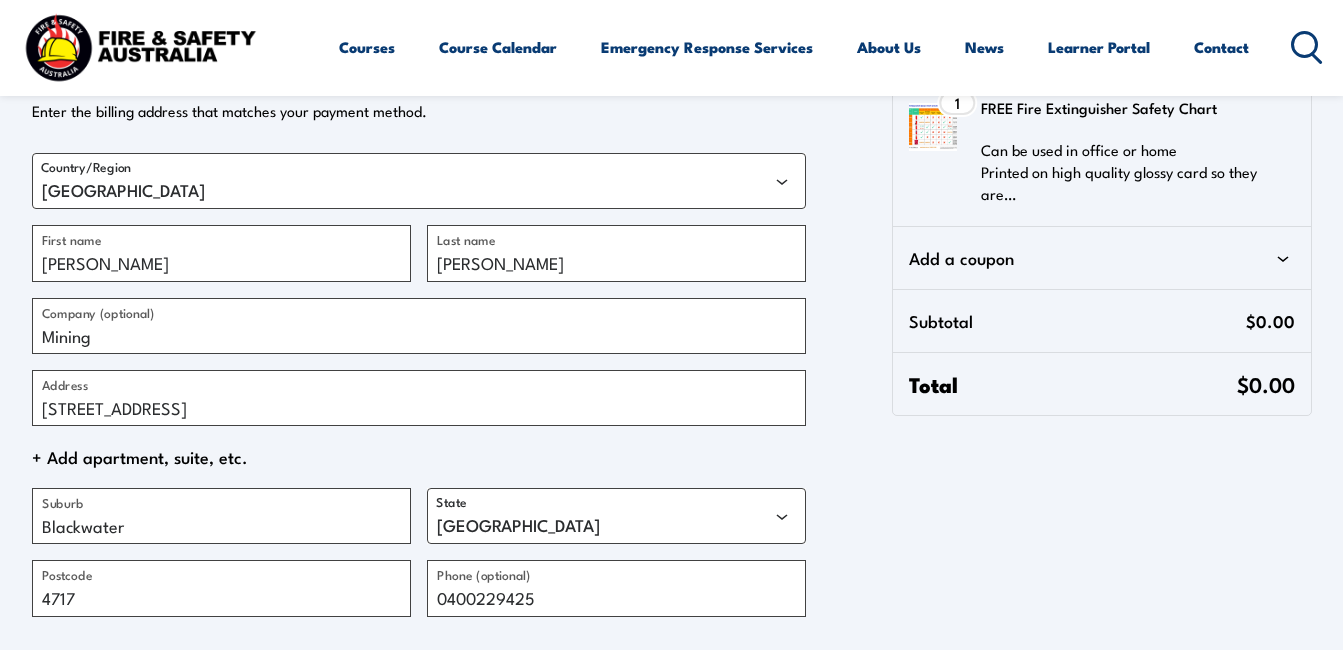 scroll, scrollTop: 300, scrollLeft: 0, axis: vertical 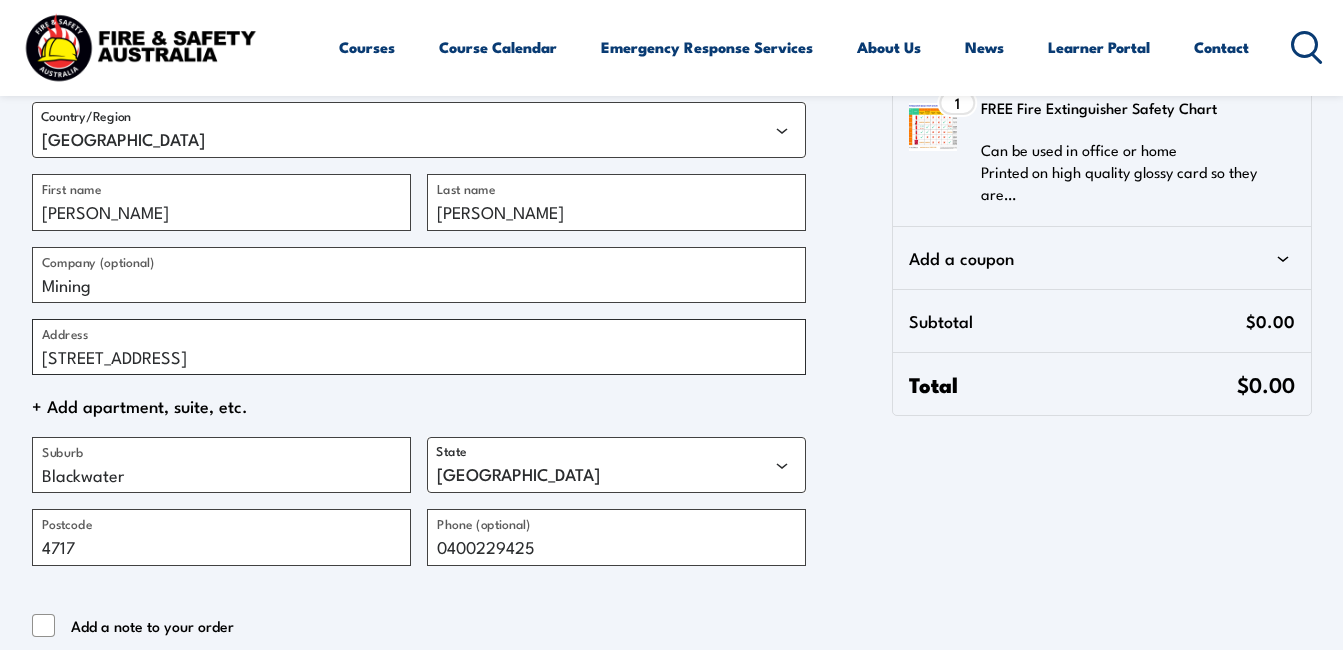 click on "[STREET_ADDRESS]" at bounding box center (419, 347) 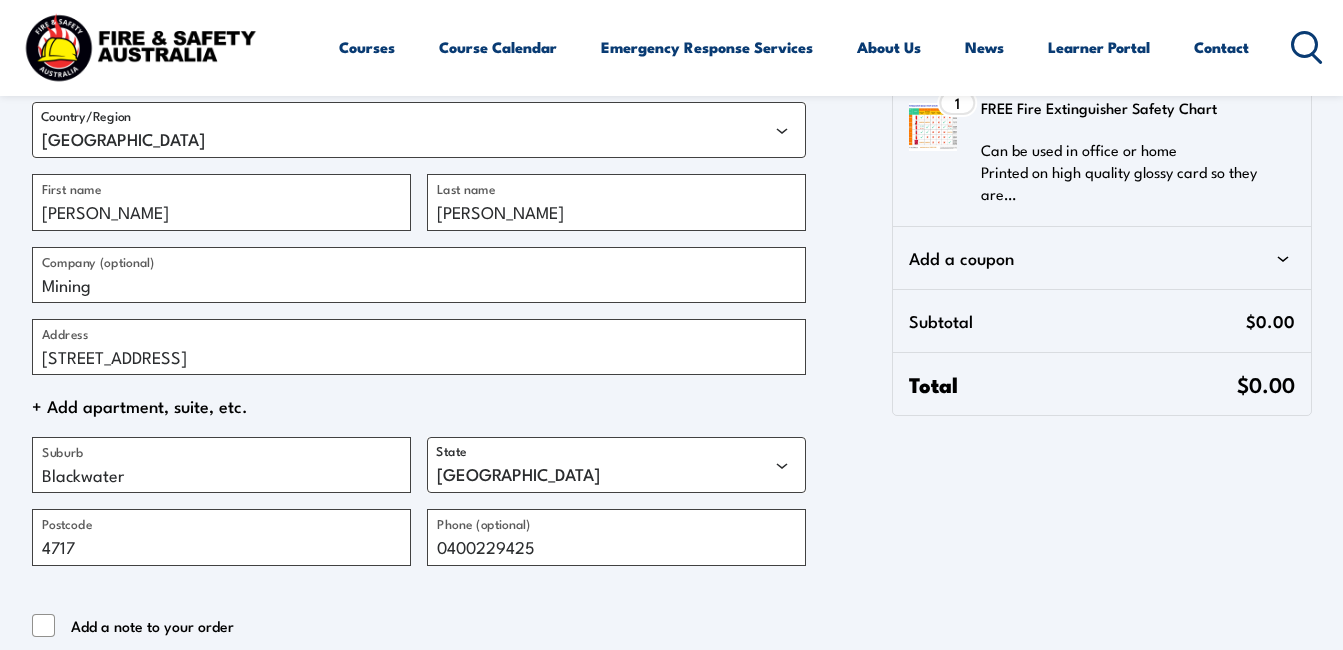 click on "Country/Region [GEOGRAPHIC_DATA] [PERSON_NAME] First name [PERSON_NAME] Last name Mining Company (optional) 2613 BLACKWATER/[GEOGRAPHIC_DATA] Address + Add apartment, suite, etc. Blackwater Suburb State [GEOGRAPHIC_DATA] [GEOGRAPHIC_DATA] [GEOGRAPHIC_DATA] [GEOGRAPHIC_DATA] [GEOGRAPHIC_DATA] [GEOGRAPHIC_DATA] [GEOGRAPHIC_DATA] [GEOGRAPHIC_DATA] 4717 Postcode [PHONE_NUMBER] Phone (optional)" at bounding box center [419, 326] 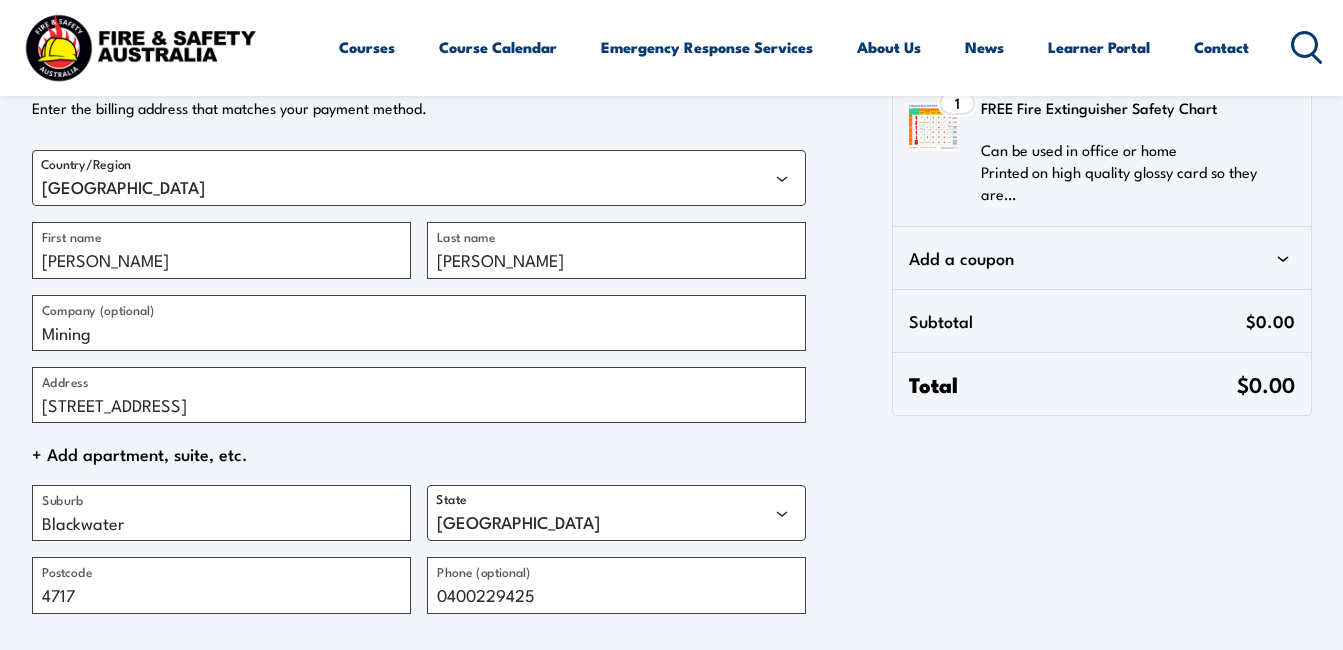 scroll, scrollTop: 300, scrollLeft: 0, axis: vertical 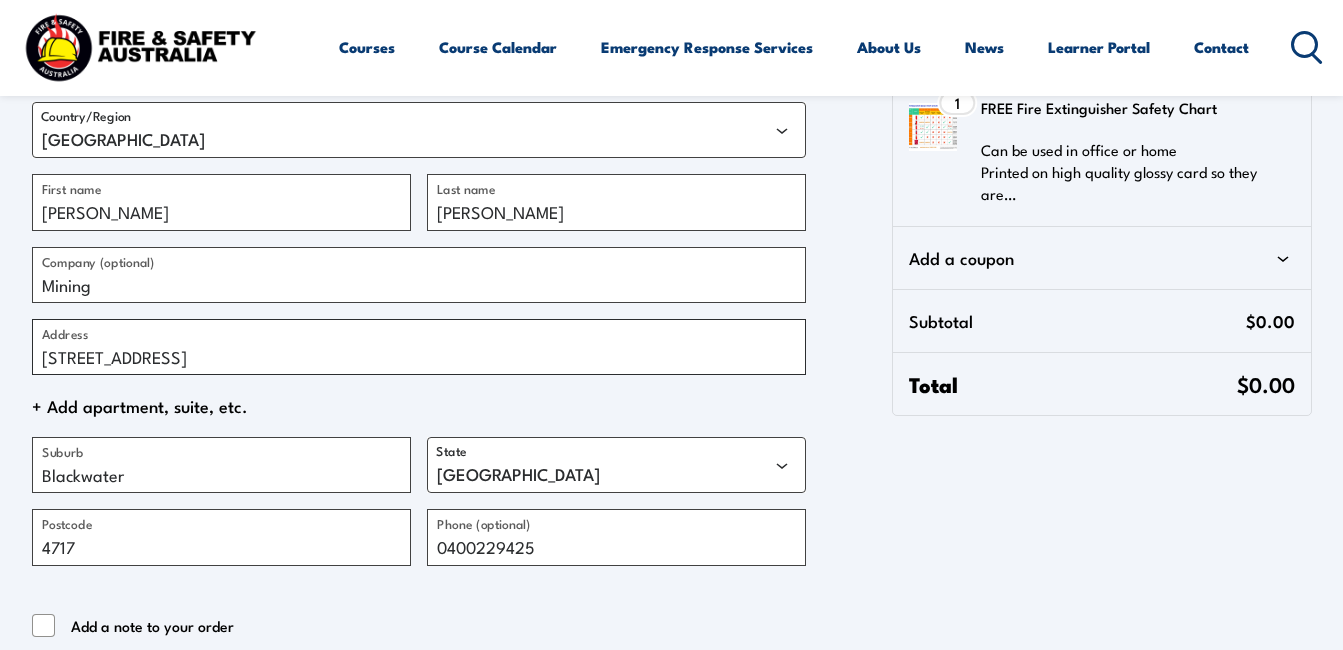 click on "[STREET_ADDRESS]" at bounding box center (419, 347) 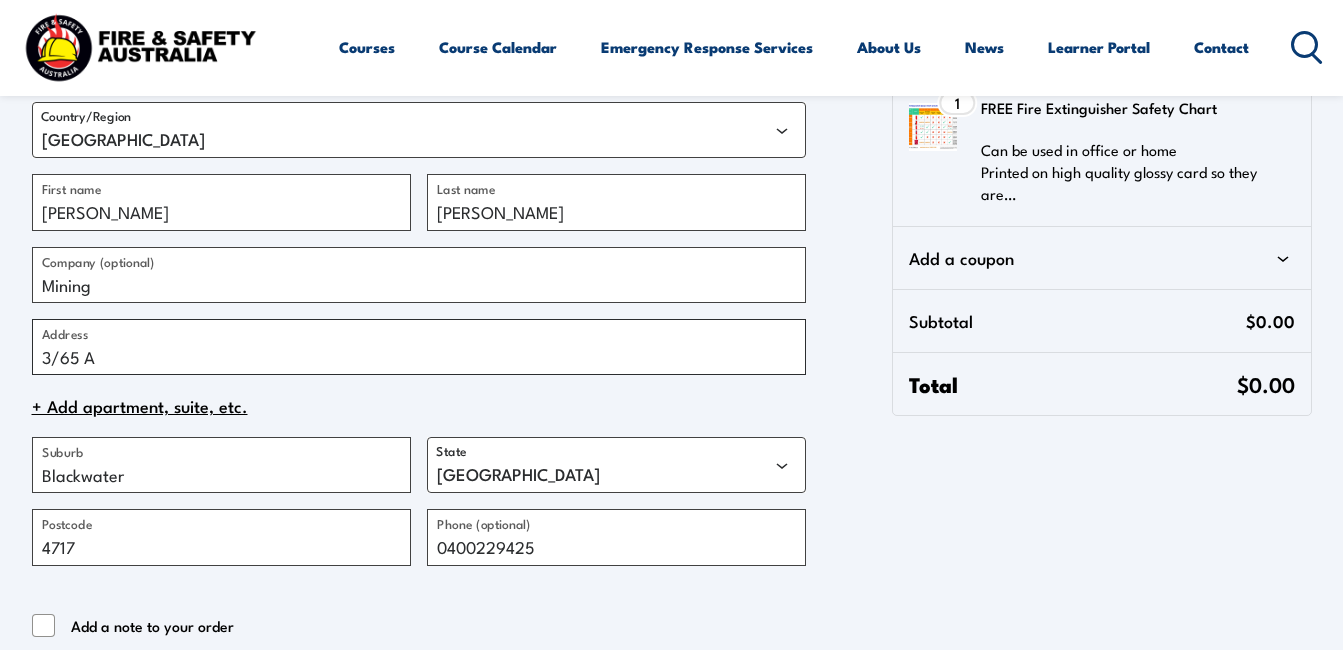 type on "[STREET_ADDRESS][PERSON_NAME]" 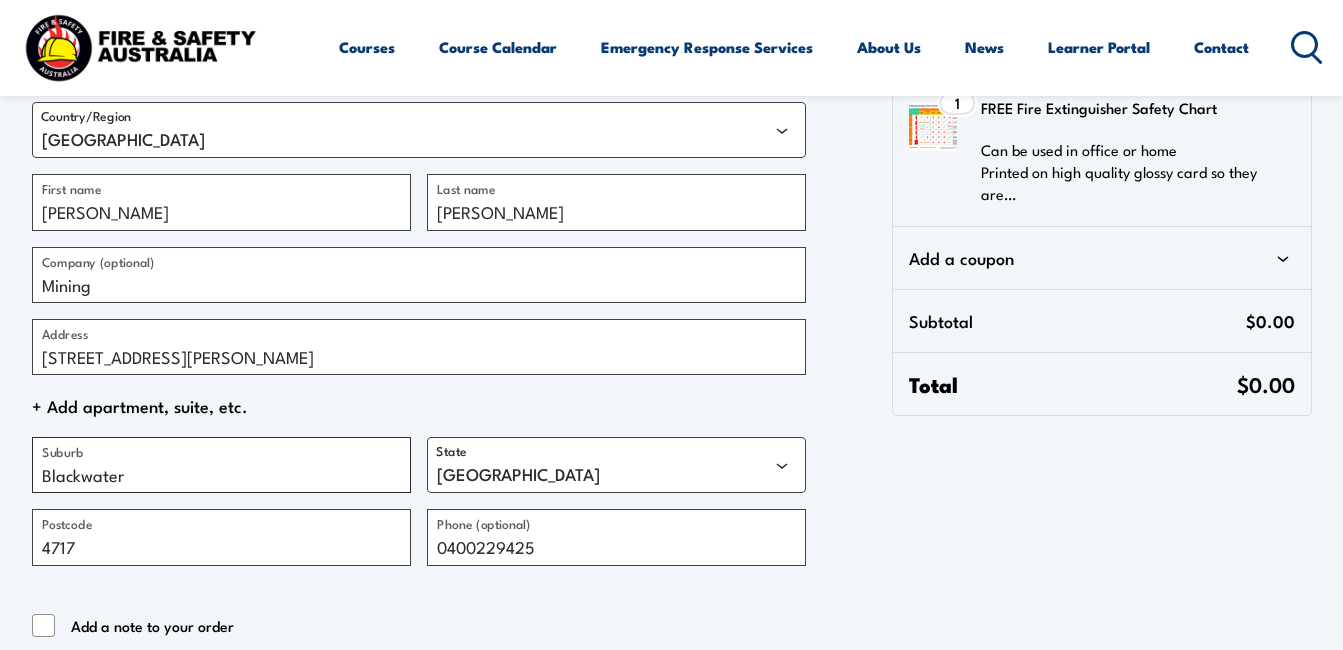drag, startPoint x: 142, startPoint y: 483, endPoint x: -4, endPoint y: 475, distance: 146.21901 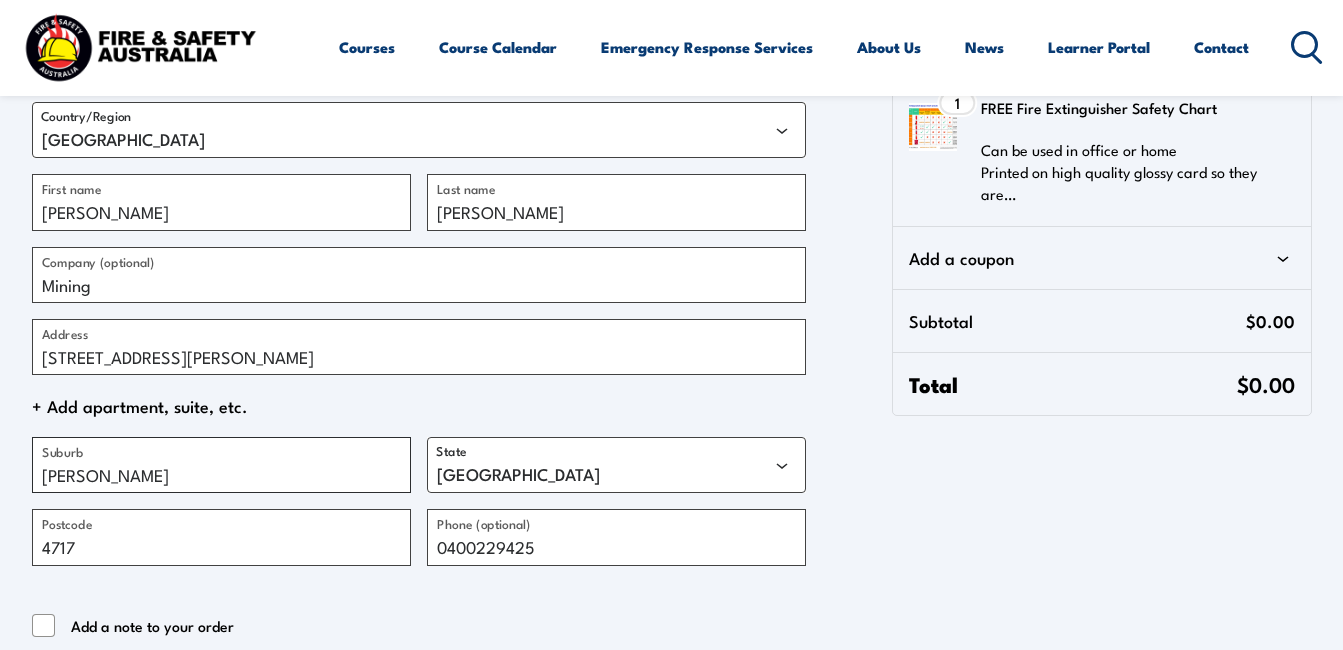 type on "[GEOGRAPHIC_DATA]" 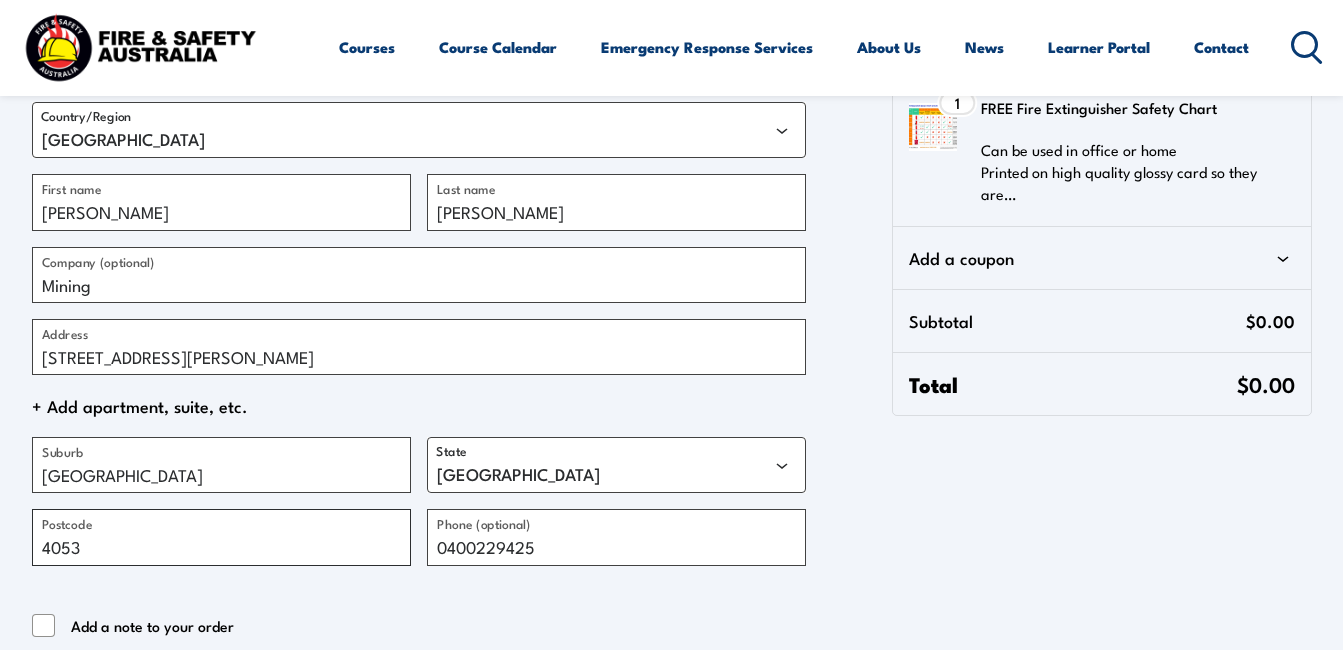 type on "4053" 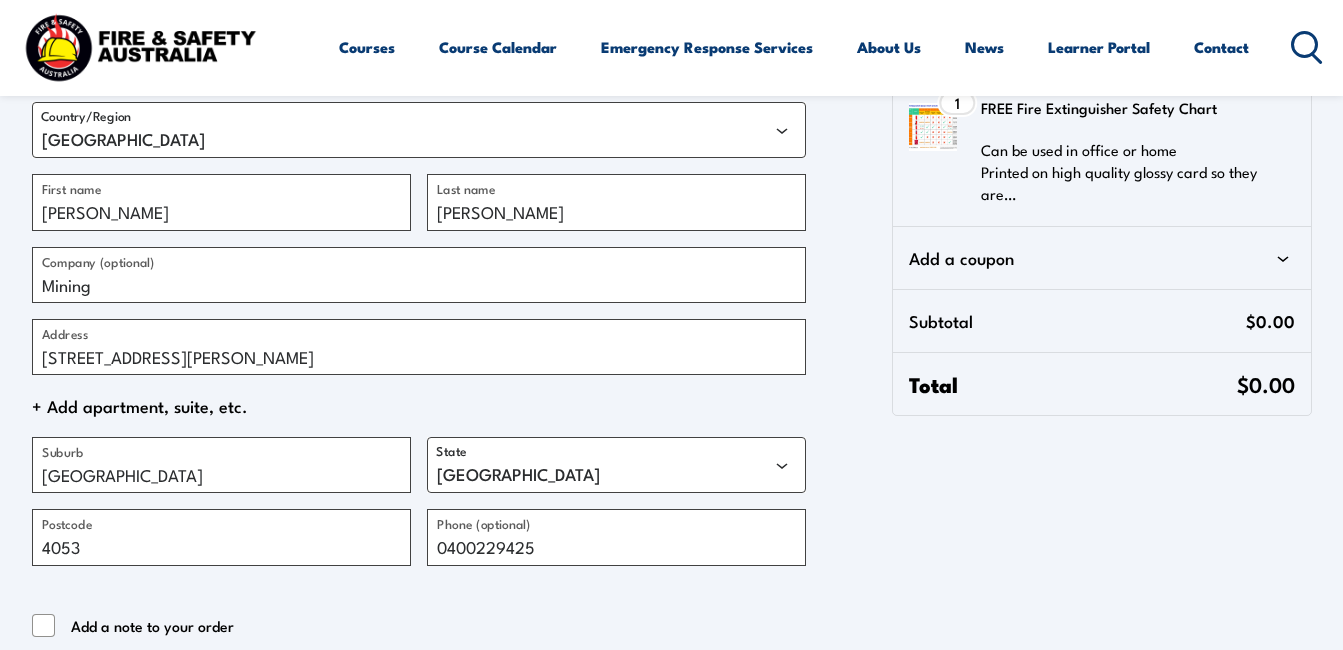click on "Contact information Contact information We'll use this email to send you details and updates about your order. [PERSON_NAME][EMAIL_ADDRESS][PERSON_NAME][DOMAIN_NAME] Email address You are currently checking out as a guest.
Billing address Billing address Enter the billing address that matches your payment method. [PERSON_NAME] Mining [STREET_ADDRESS][GEOGRAPHIC_DATA][PERSON_NAME] Edit Country/Region [GEOGRAPHIC_DATA] [PERSON_NAME] First name [PERSON_NAME] Last name Mining Company (optional) [STREET_ADDRESS][PERSON_NAME] Address + Add apartment, suite, etc. [GEOGRAPHIC_DATA] Suburb State [GEOGRAPHIC_DATA] [GEOGRAPHIC_DATA] [GEOGRAPHIC_DATA] [GEOGRAPHIC_DATA] [GEOGRAPHIC_DATA] [GEOGRAPHIC_DATA] [GEOGRAPHIC_DATA] [GEOGRAPHIC_DATA] 4053 Postcode [PHONE_NUMBER] Phone (optional)
Add a note to your order
By proceeding with your purchase you agree to our Terms and Conditions and  Privacy Policy
Return to Cart Place Order" at bounding box center (419, 345) 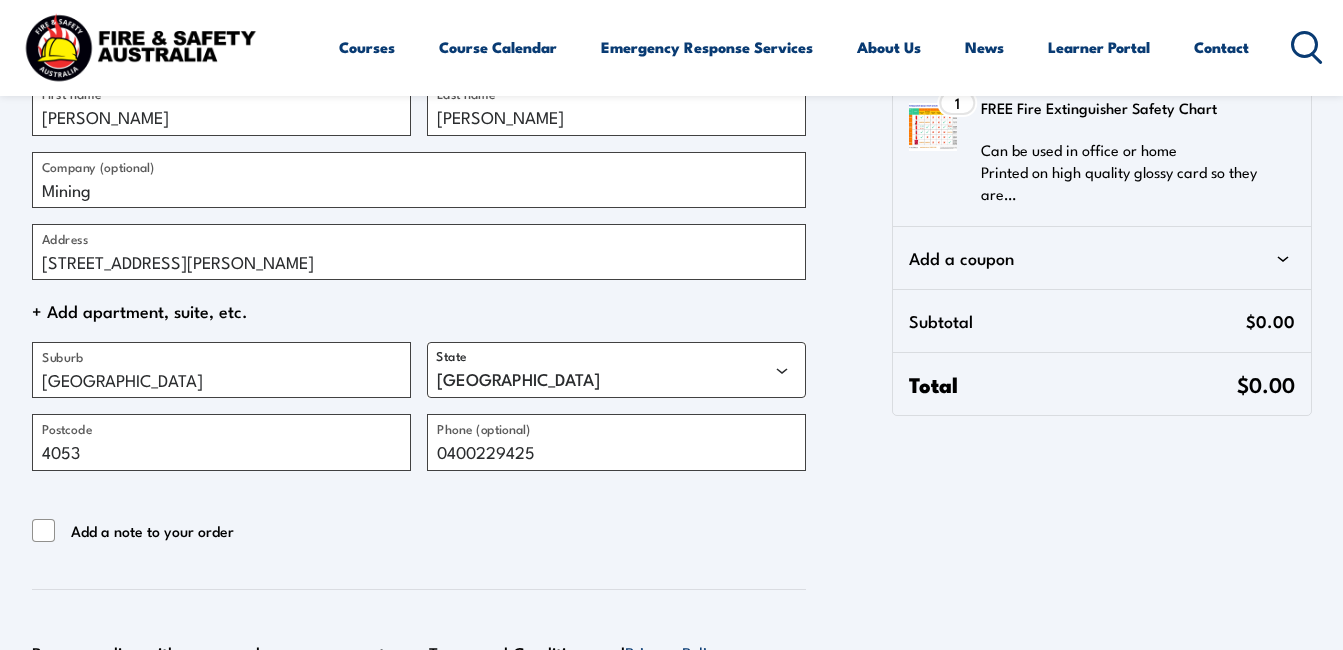 scroll, scrollTop: 400, scrollLeft: 0, axis: vertical 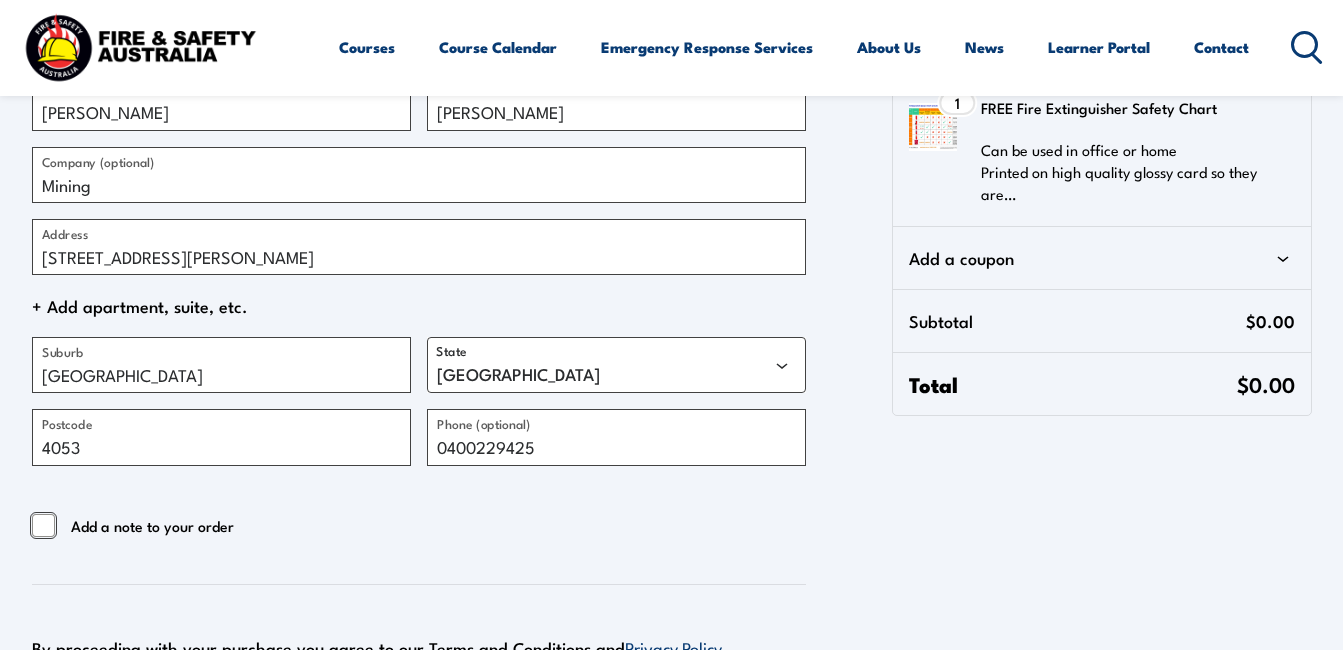 click on "Add a note to your order" at bounding box center [44, 526] 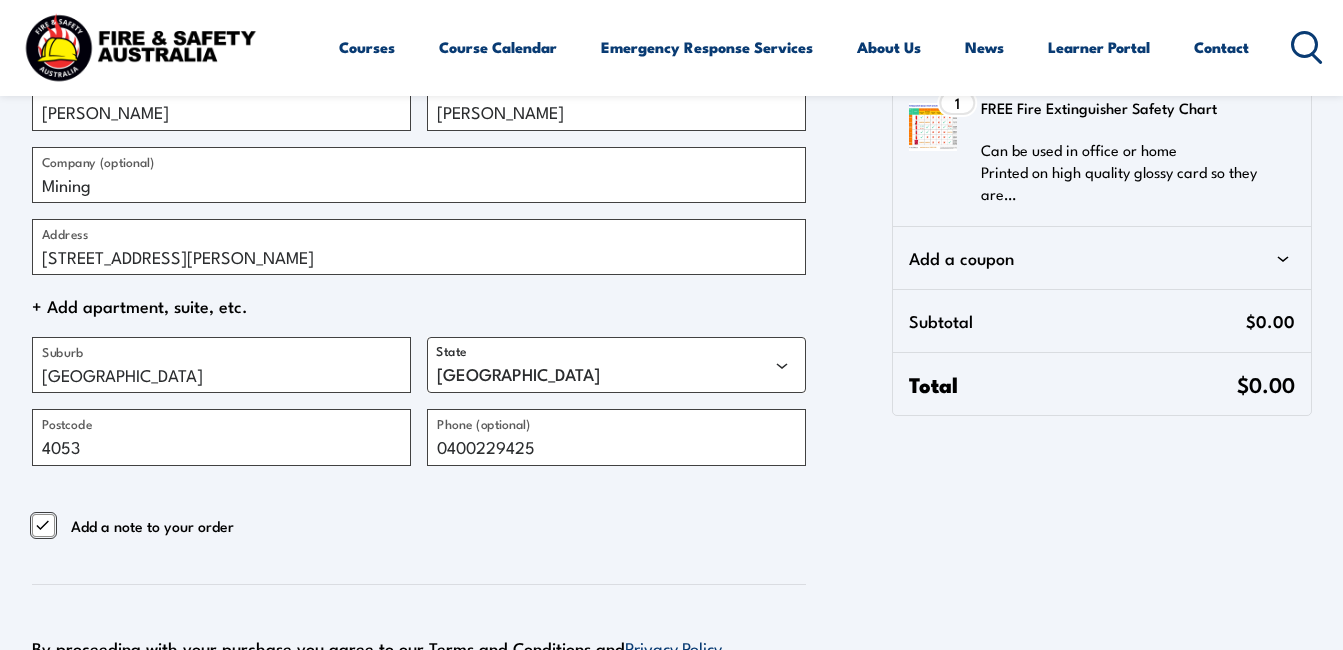 checkbox on "true" 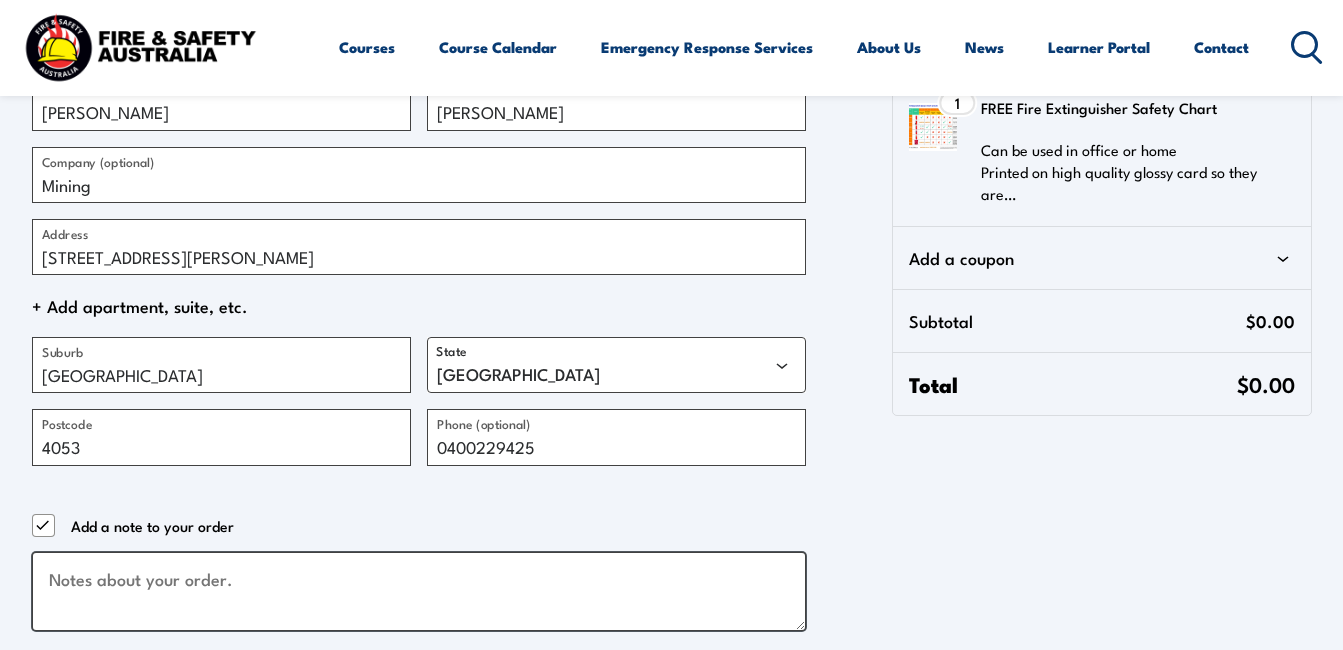 click at bounding box center [419, 591] 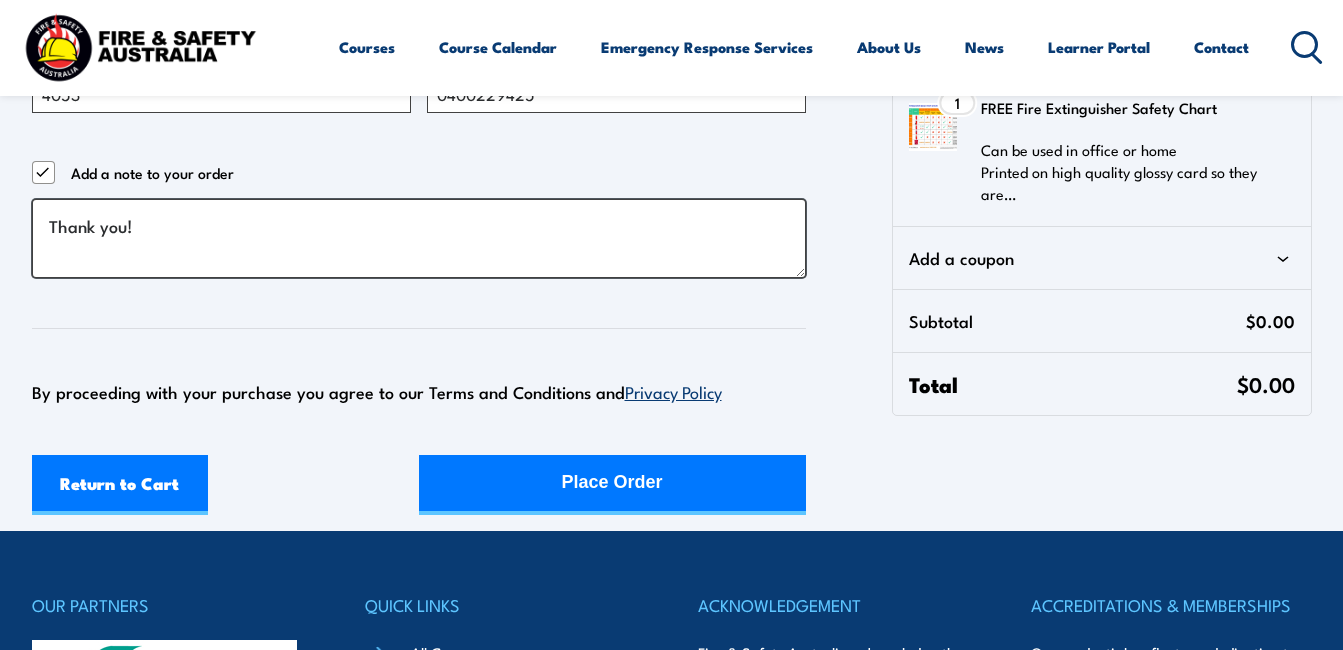 scroll, scrollTop: 800, scrollLeft: 0, axis: vertical 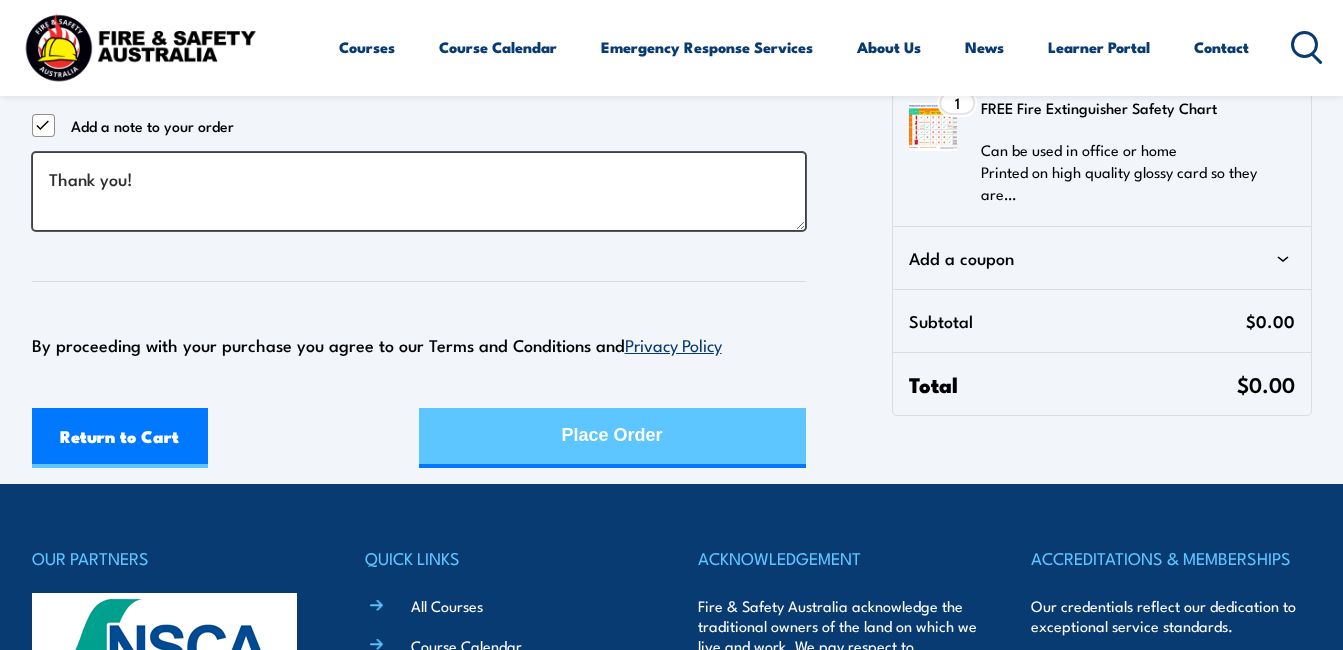 type on "Thank you!" 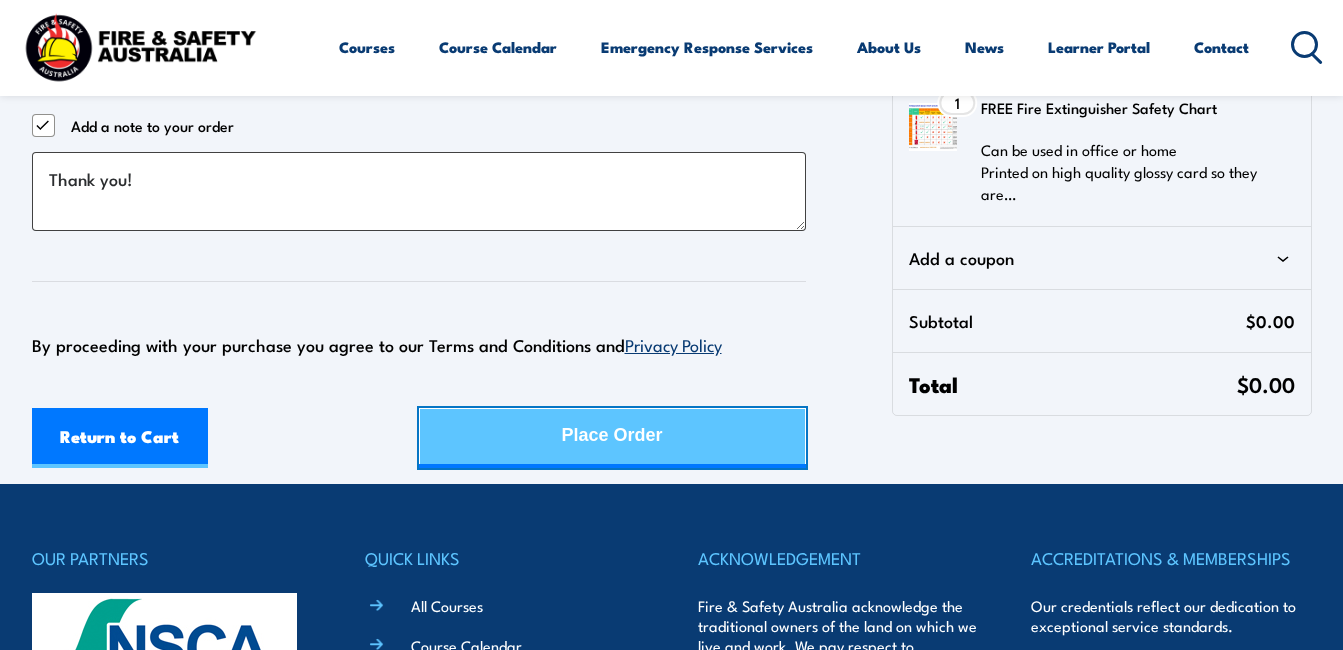 click on "Place Order" at bounding box center (612, 435) 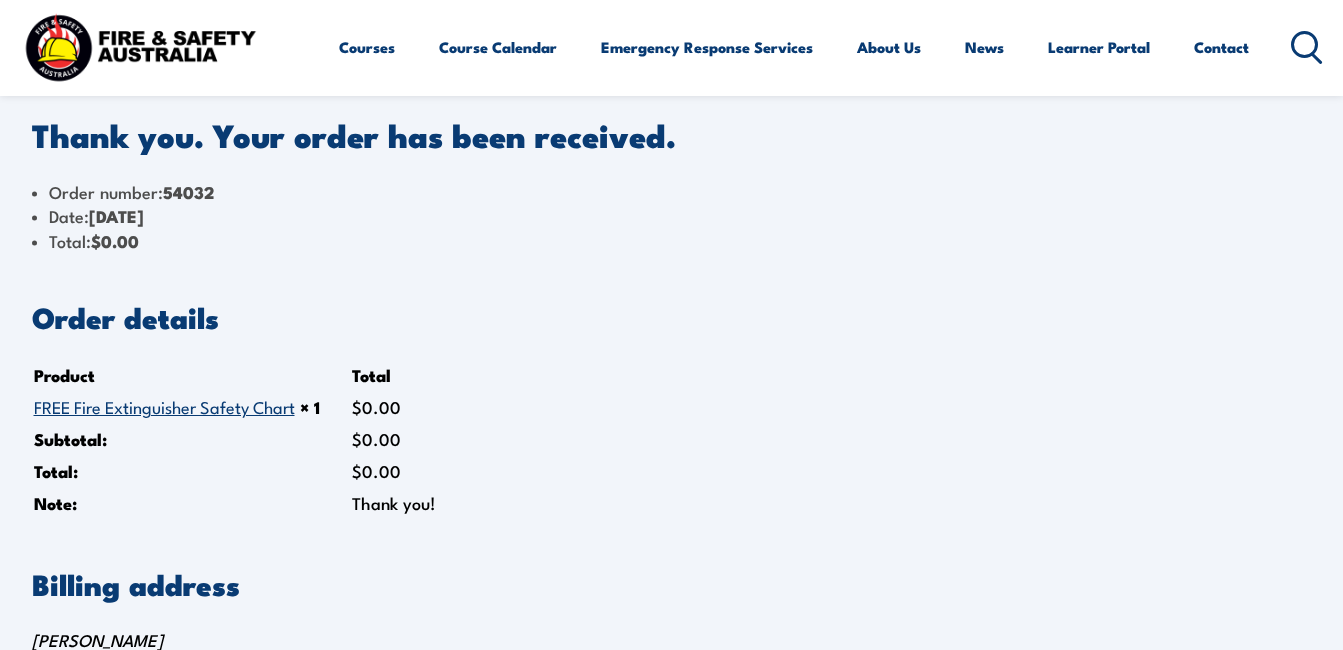 scroll, scrollTop: 0, scrollLeft: 0, axis: both 